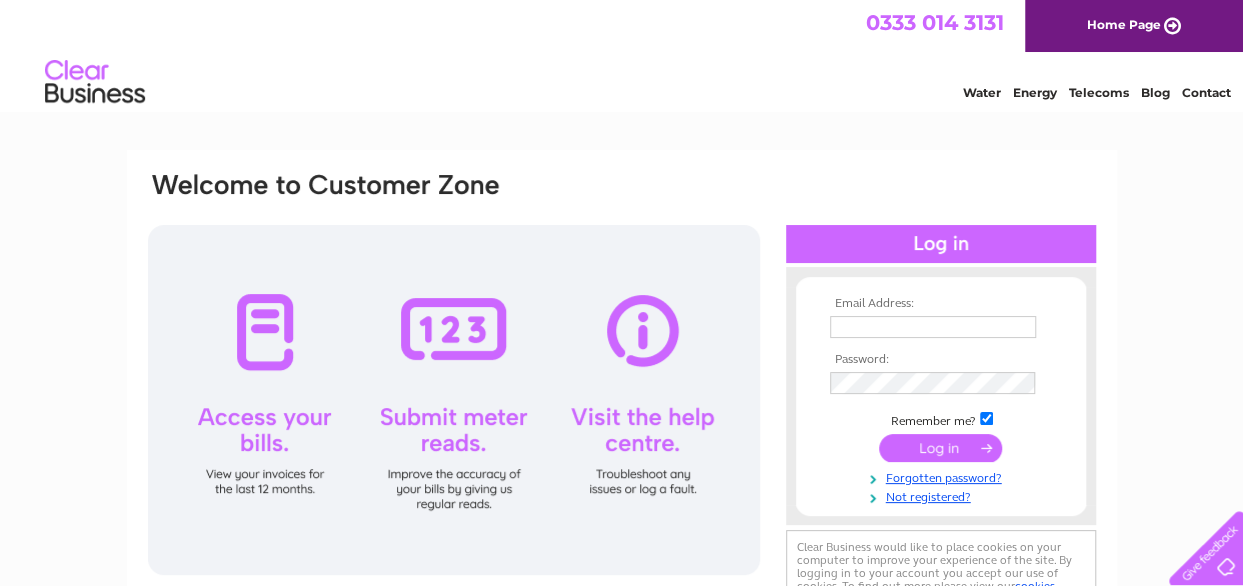 scroll, scrollTop: 0, scrollLeft: 0, axis: both 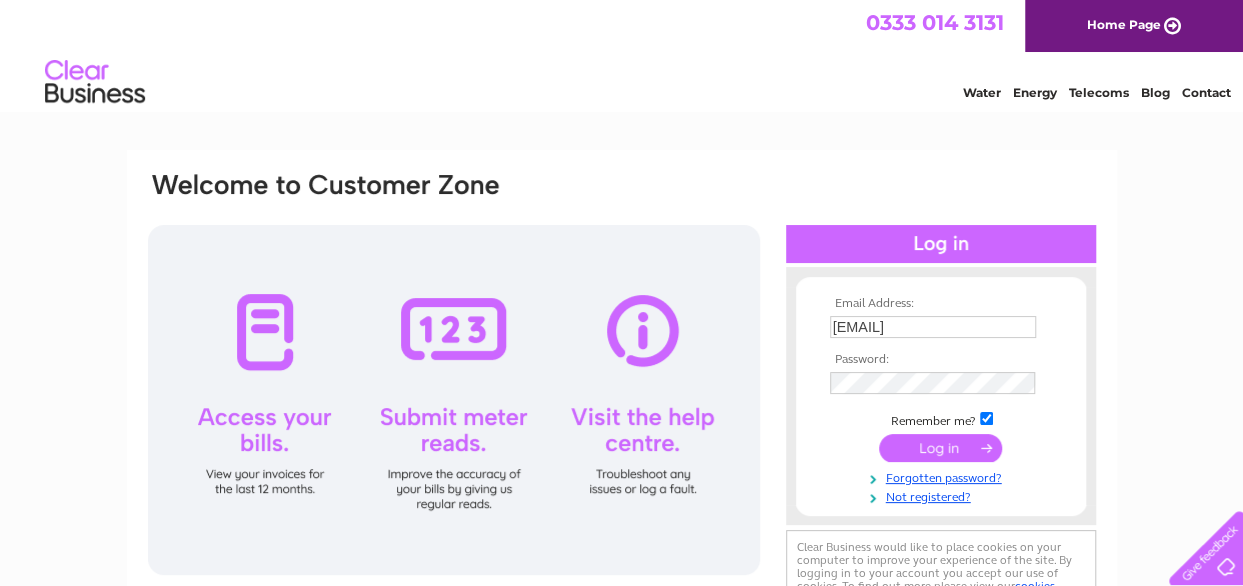 click at bounding box center (940, 448) 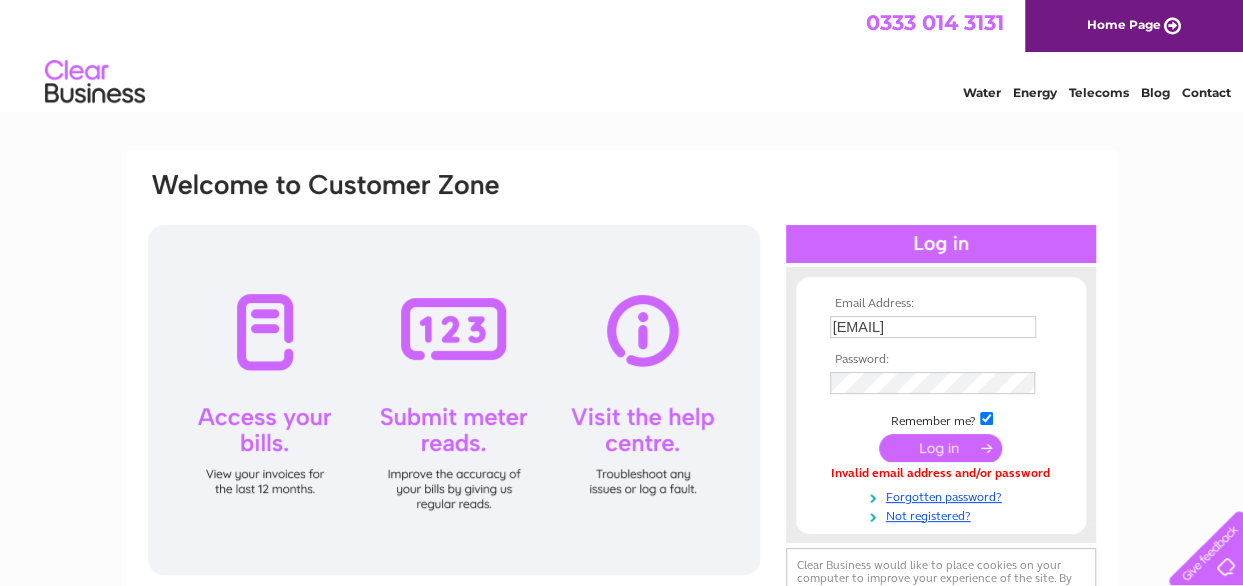 scroll, scrollTop: 0, scrollLeft: 0, axis: both 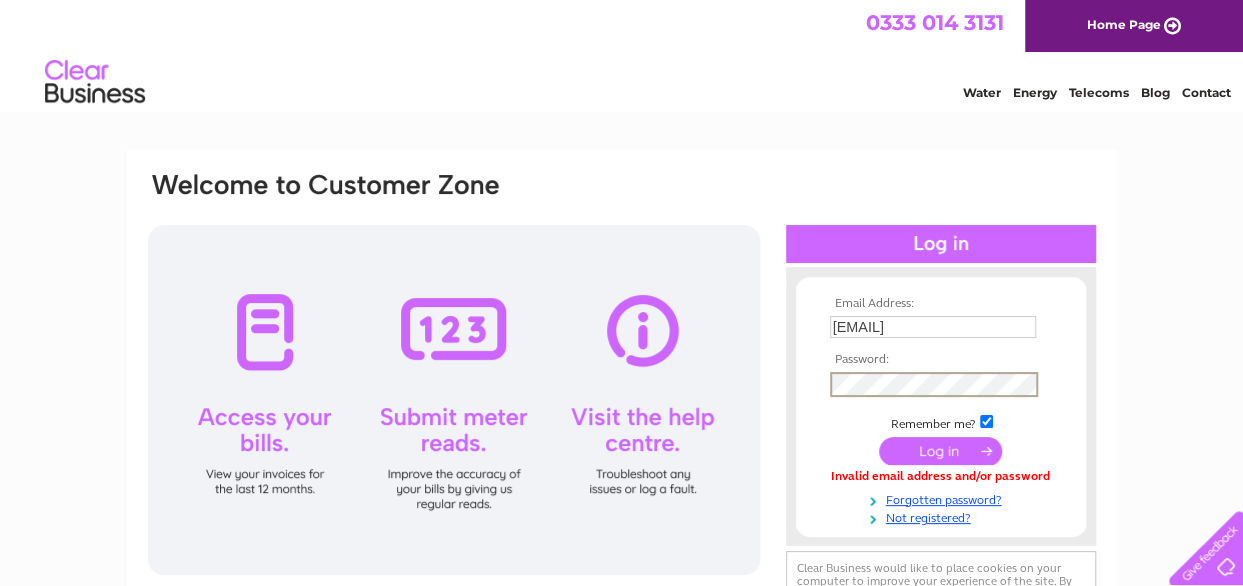 click on "Email Address:
emma.walker93@hotmail.co.uk
Password:" at bounding box center [622, 406] 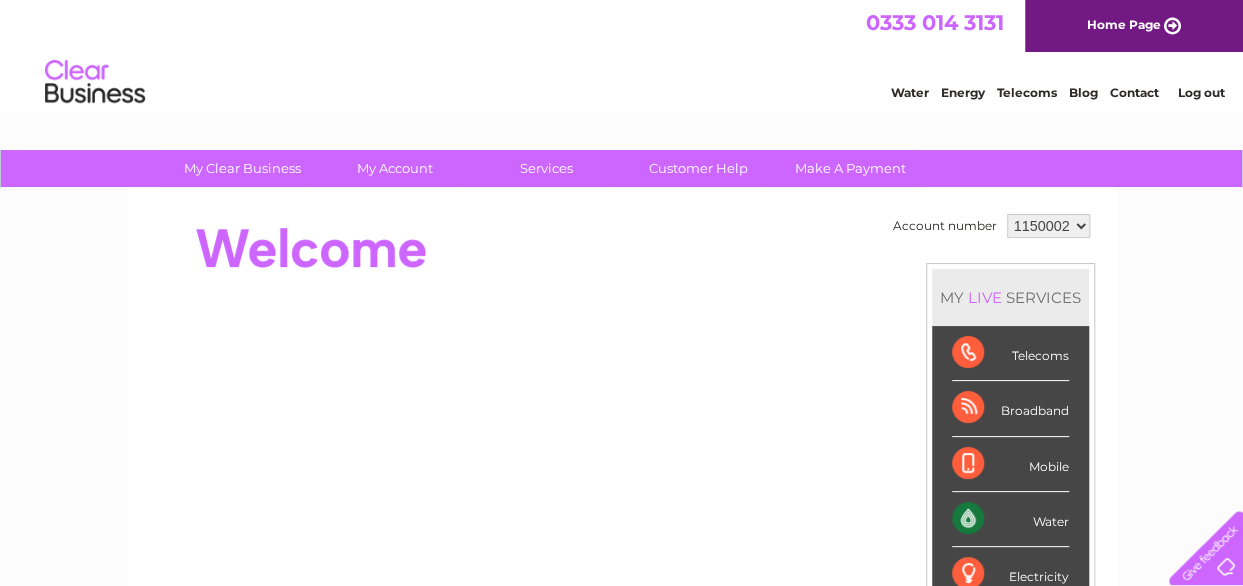 scroll, scrollTop: 0, scrollLeft: 0, axis: both 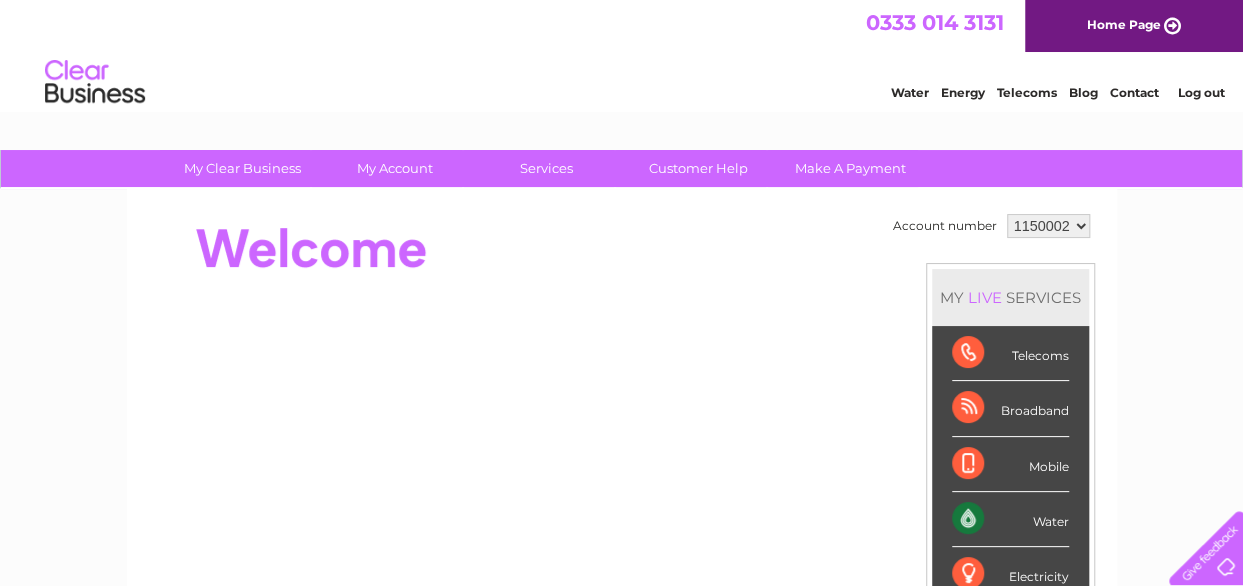click on "Water" at bounding box center (1010, 519) 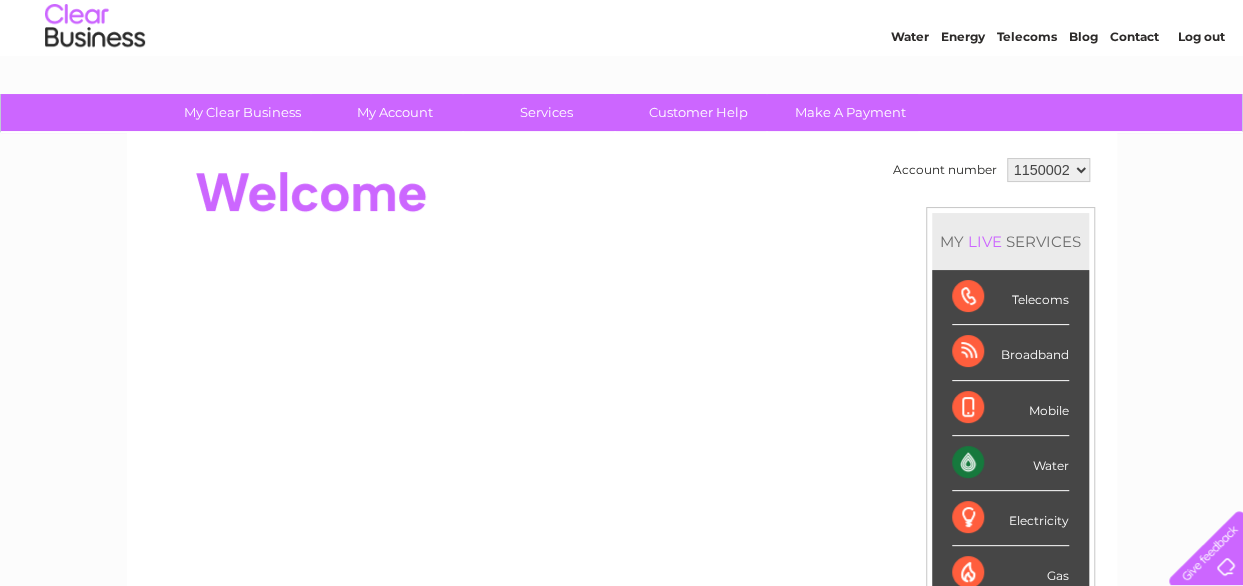 scroll, scrollTop: 0, scrollLeft: 0, axis: both 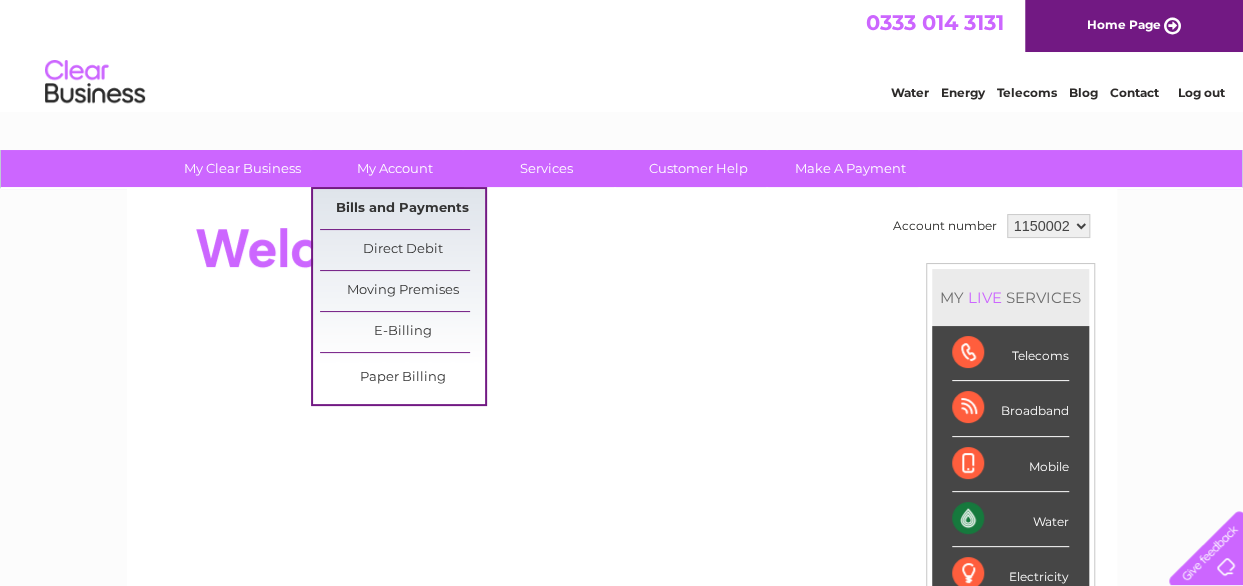 click on "Bills and Payments" at bounding box center (402, 209) 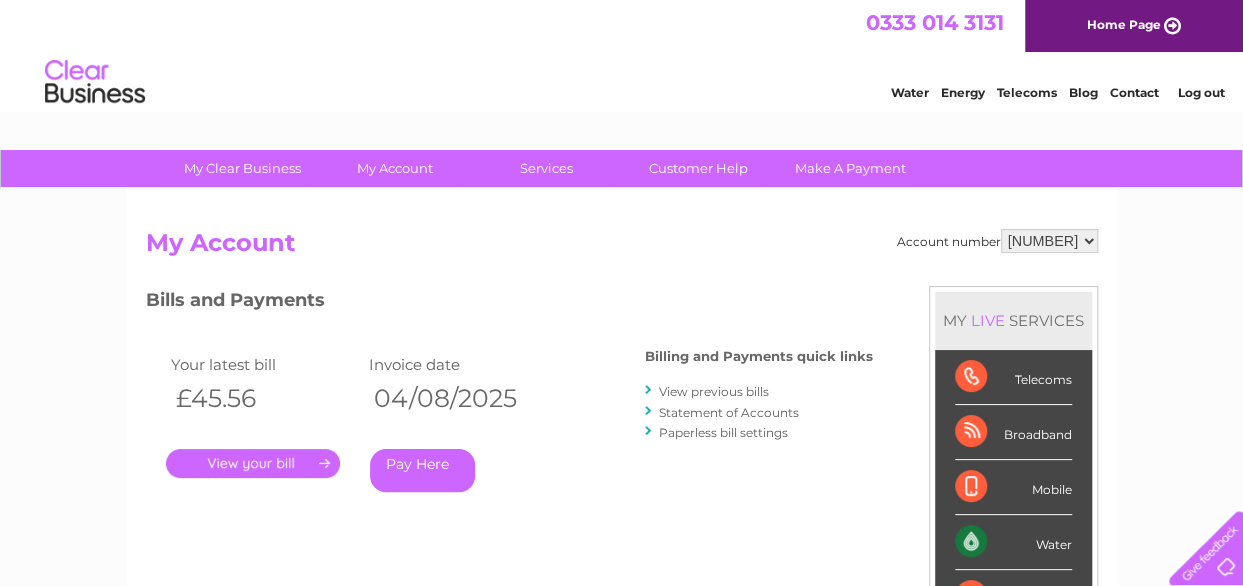 scroll, scrollTop: 0, scrollLeft: 0, axis: both 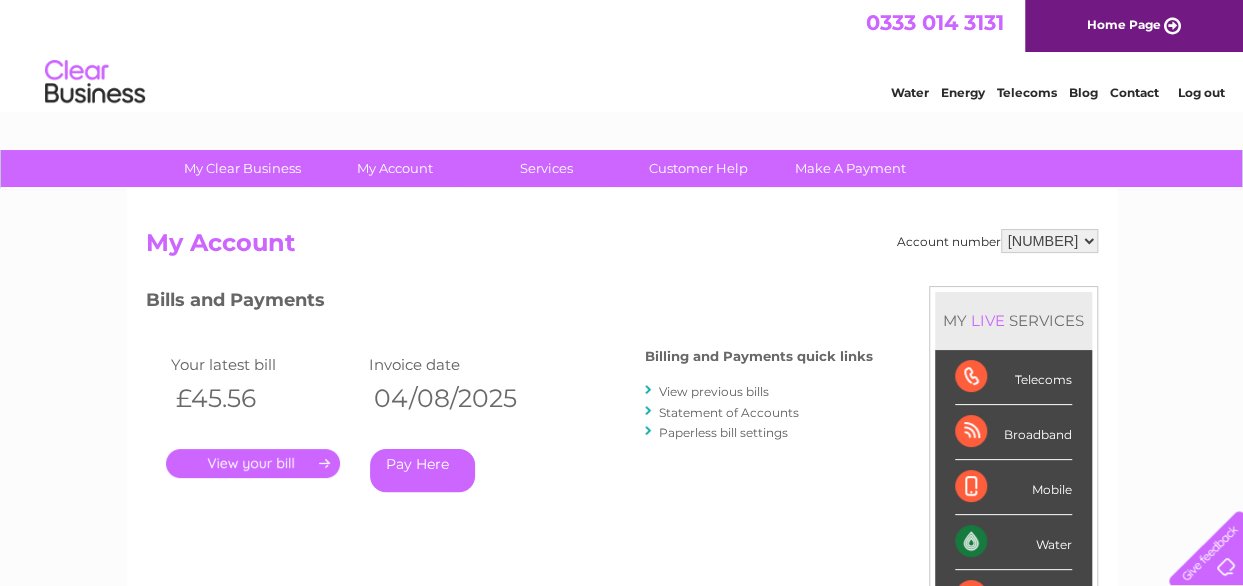 click on "Statement of Accounts" at bounding box center [729, 412] 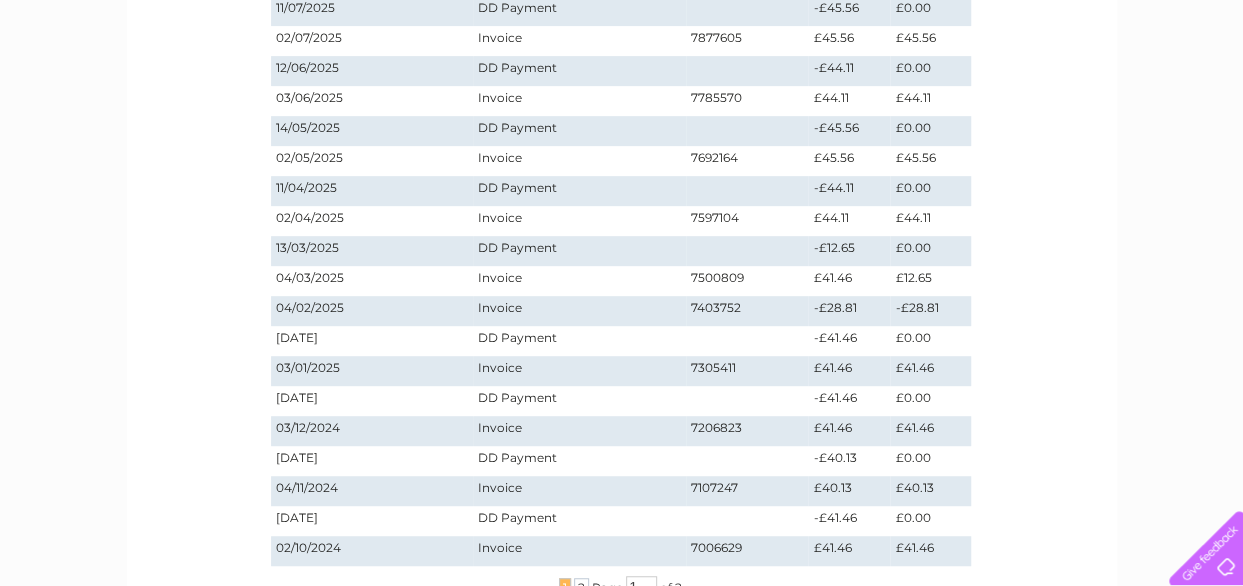 scroll, scrollTop: 500, scrollLeft: 0, axis: vertical 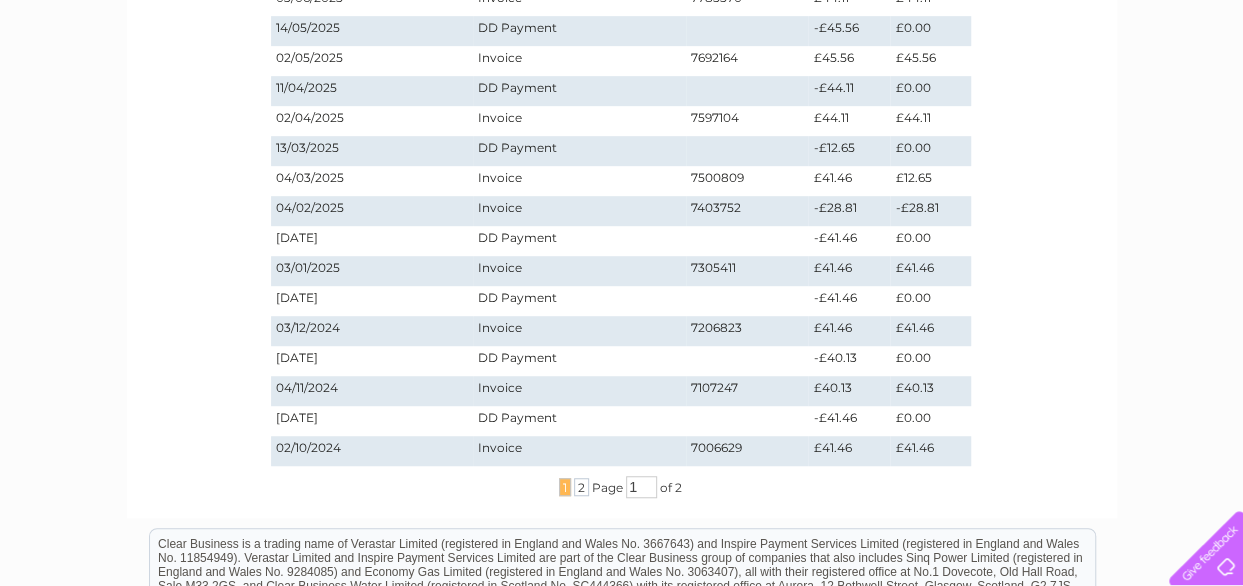 click on "...
1
2
..." at bounding box center [575, 487] 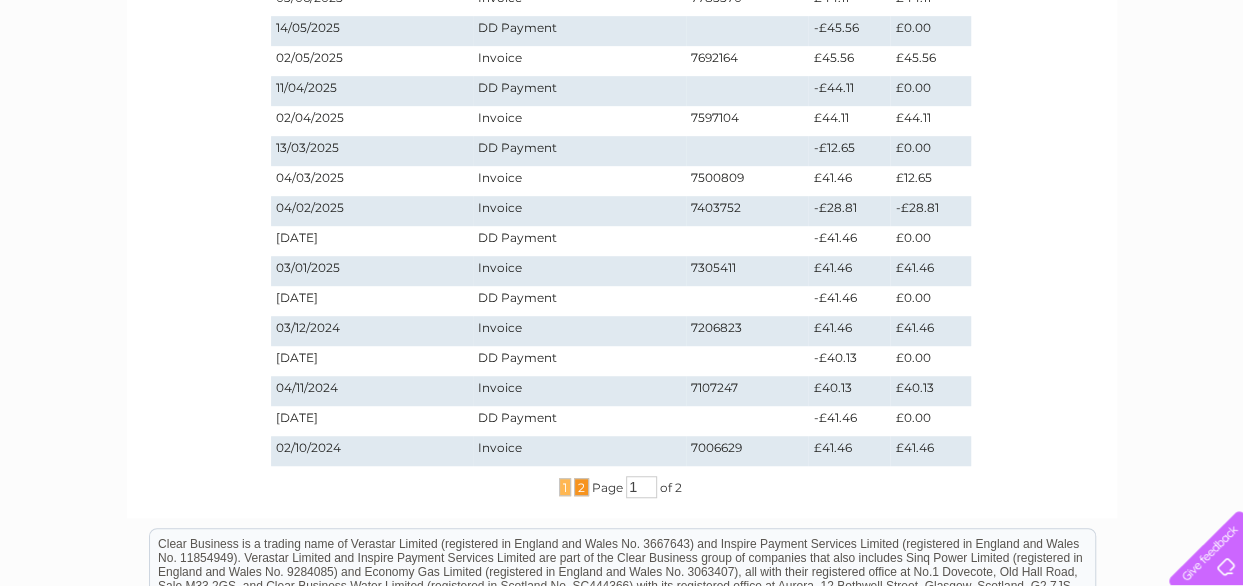 click on "2" at bounding box center (581, 487) 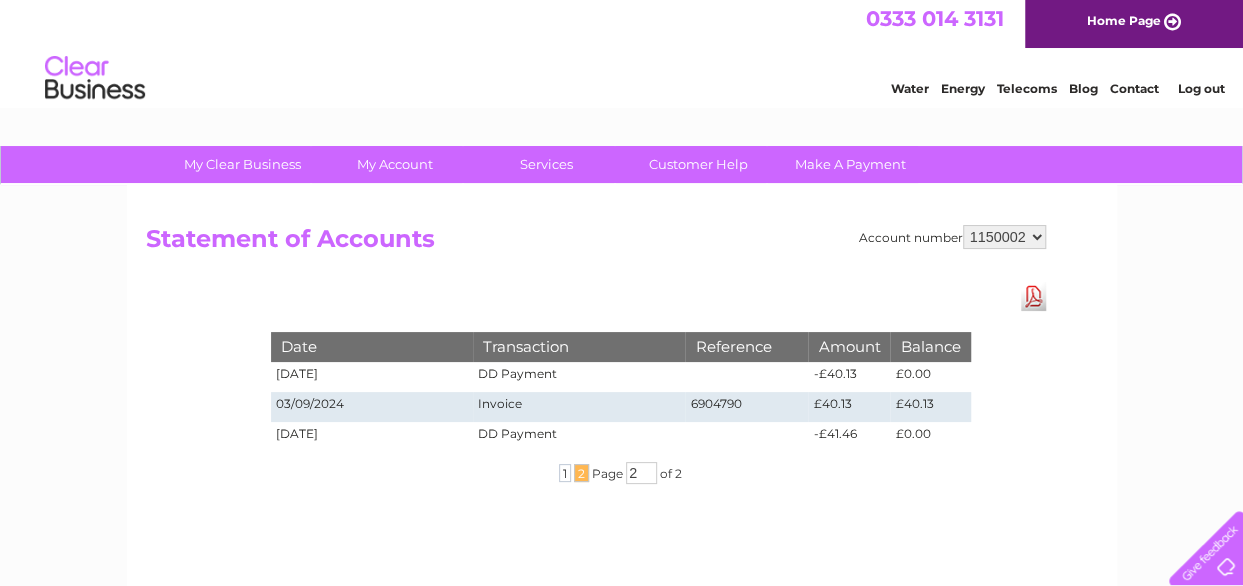 scroll, scrollTop: 0, scrollLeft: 0, axis: both 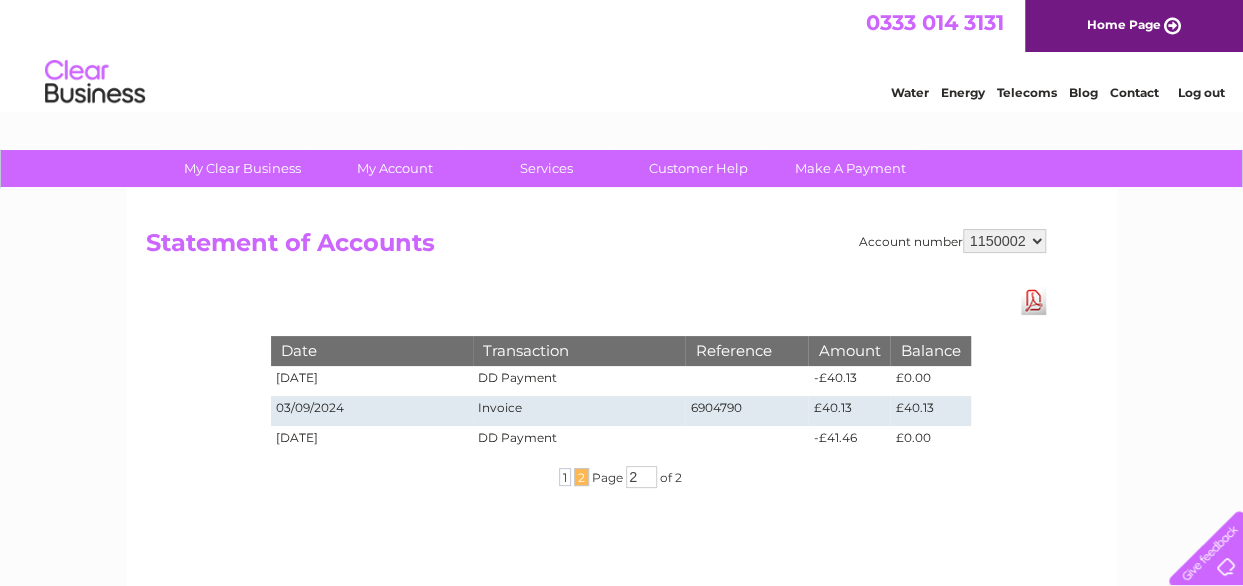 click on "1150002" at bounding box center [1004, 241] 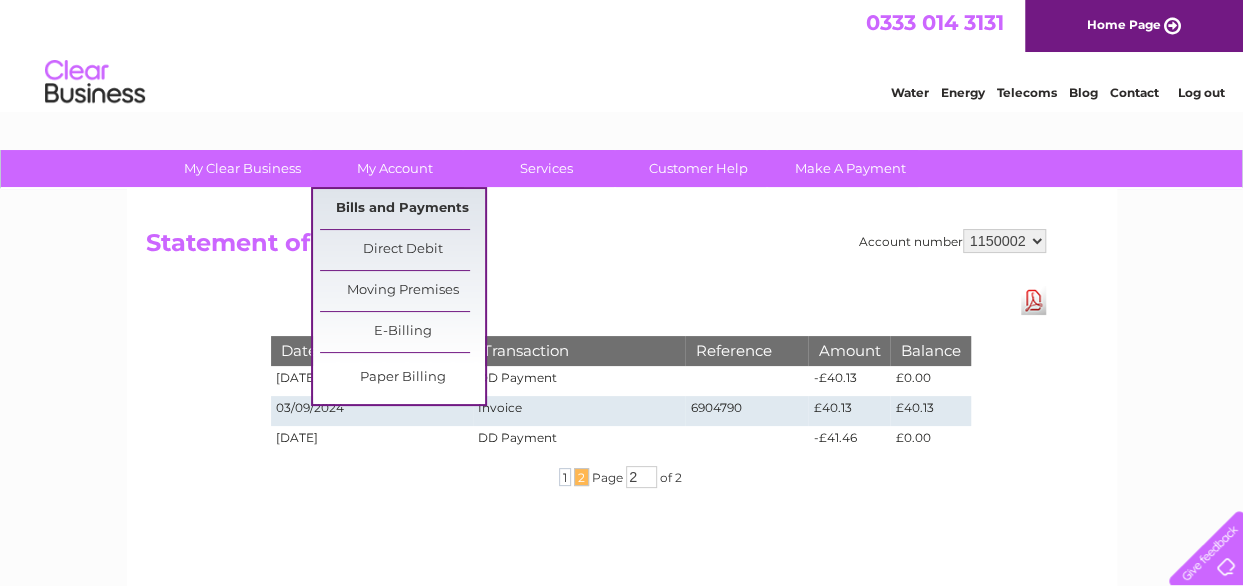 click on "Bills and Payments" at bounding box center (402, 209) 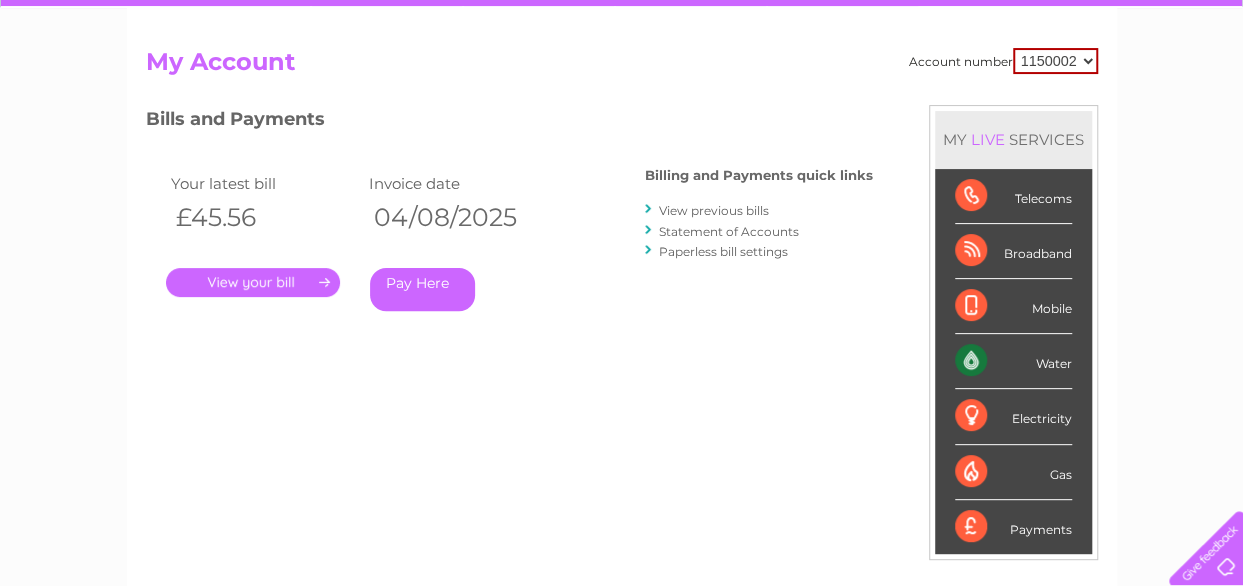 scroll, scrollTop: 219, scrollLeft: 0, axis: vertical 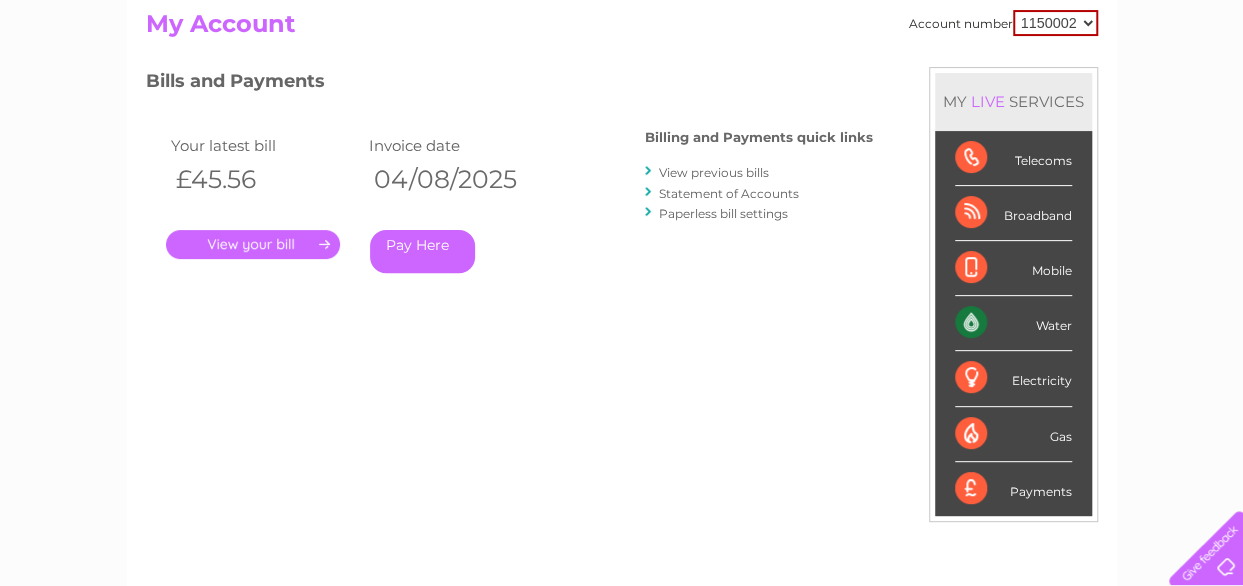 click on "View previous bills" at bounding box center (714, 172) 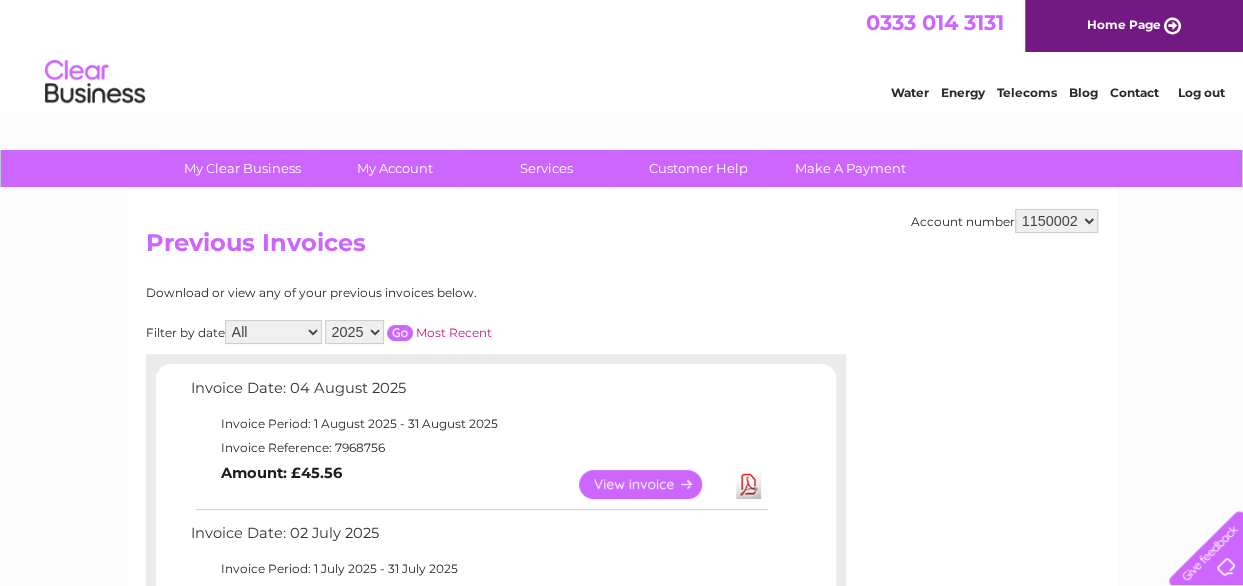 scroll, scrollTop: 0, scrollLeft: 0, axis: both 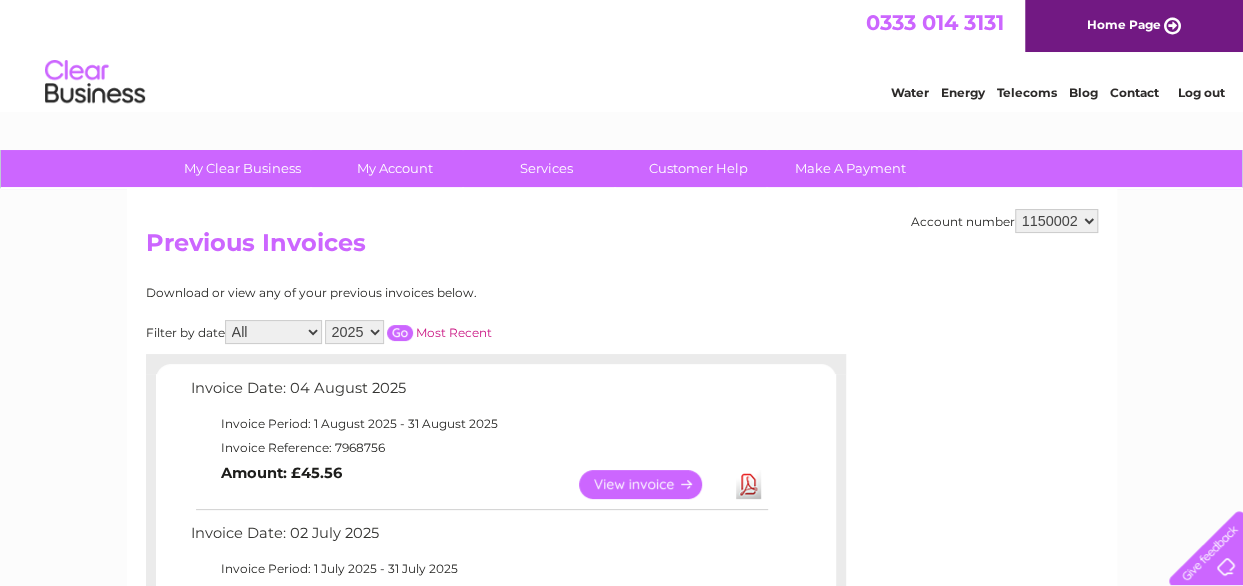 click on "All
January
February
March
April
May
June
July
August
September
October
November
December" at bounding box center [273, 332] 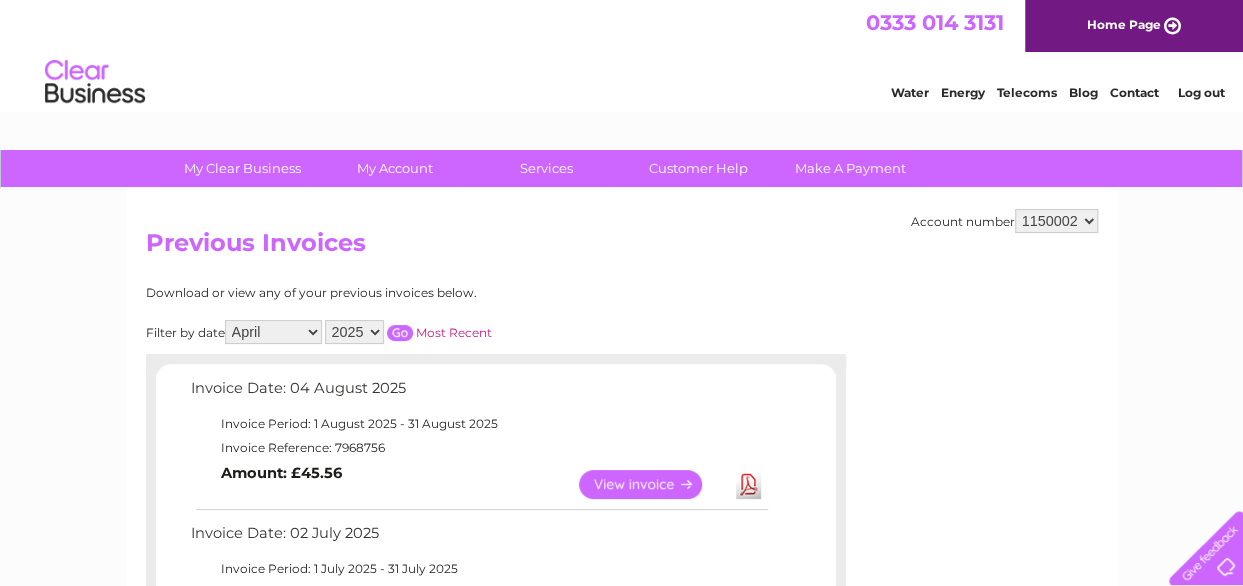 click on "2025
2024
2023
2022" at bounding box center [354, 332] 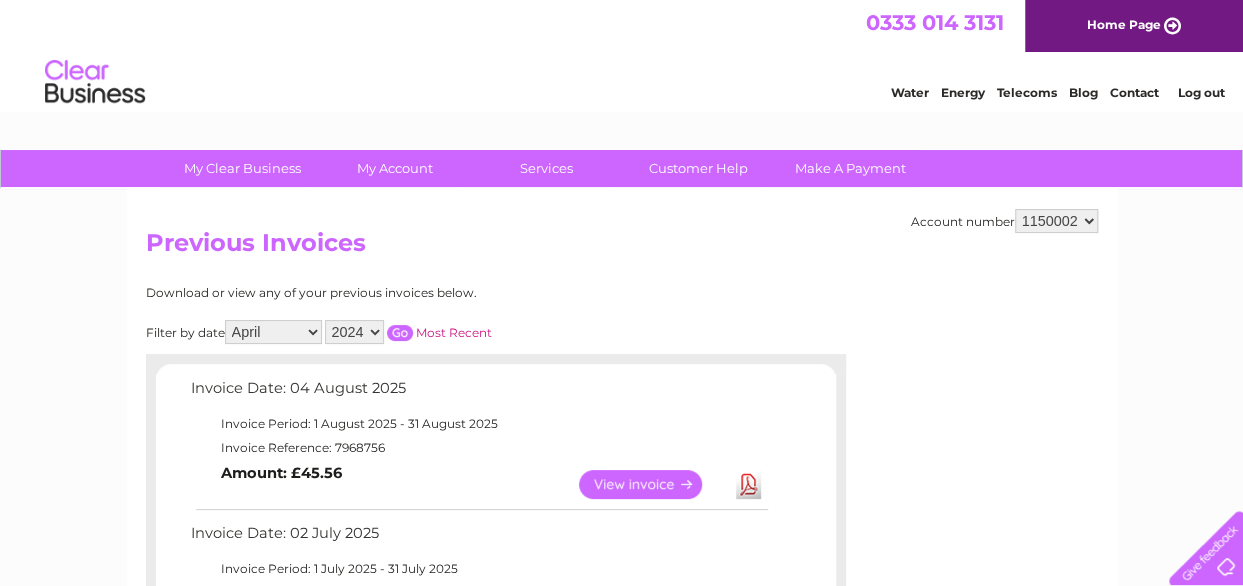 click at bounding box center [400, 333] 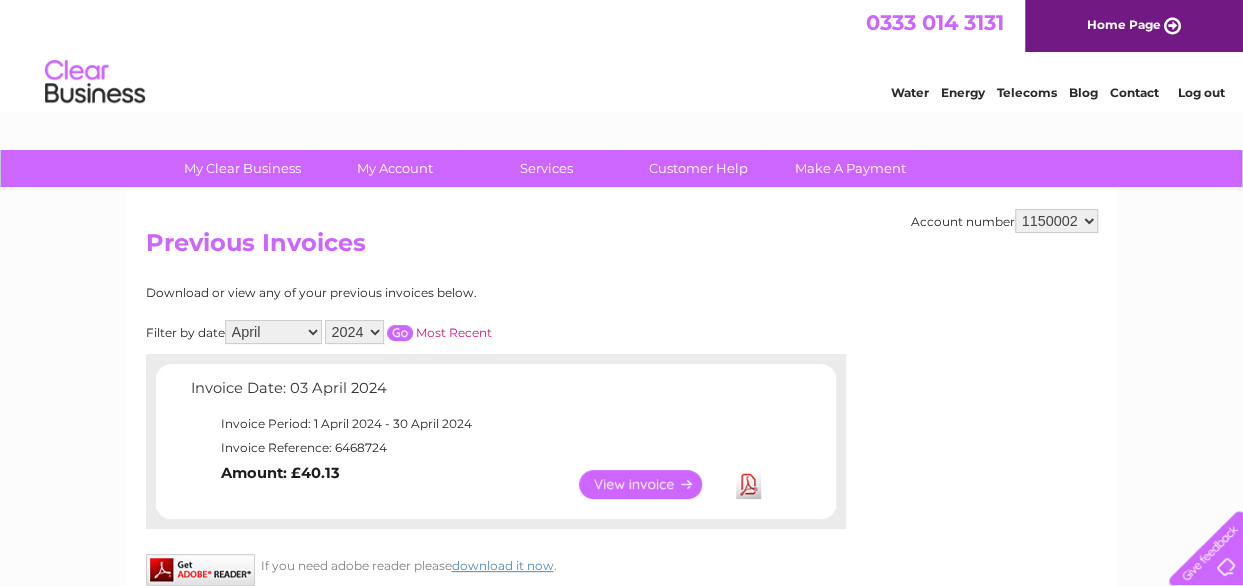 click on "View" at bounding box center (652, 484) 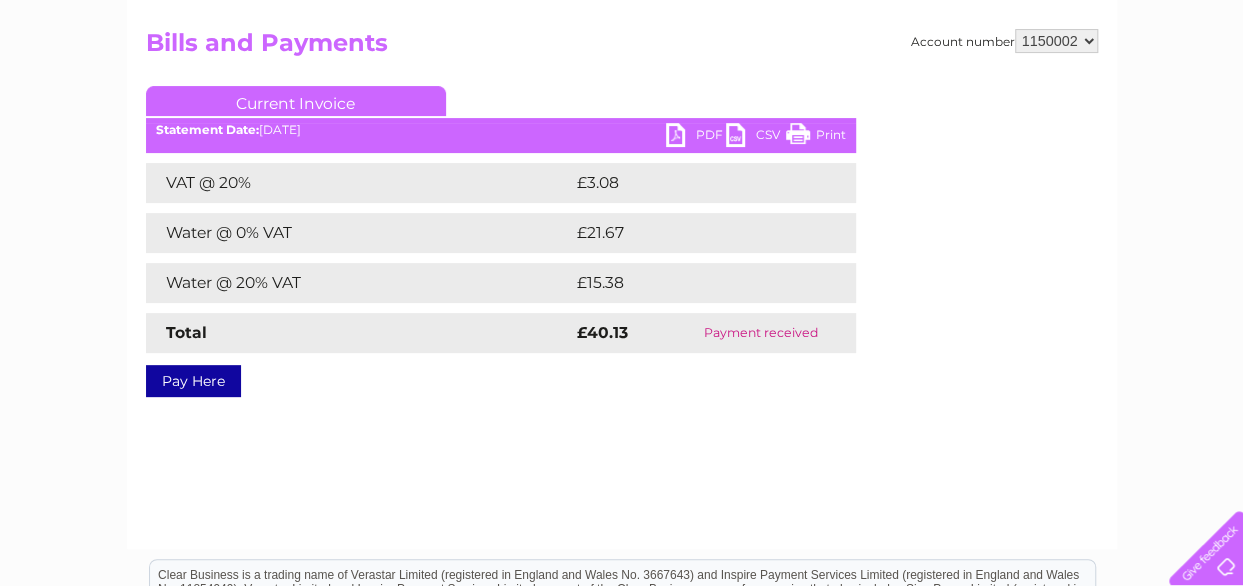 scroll, scrollTop: 0, scrollLeft: 0, axis: both 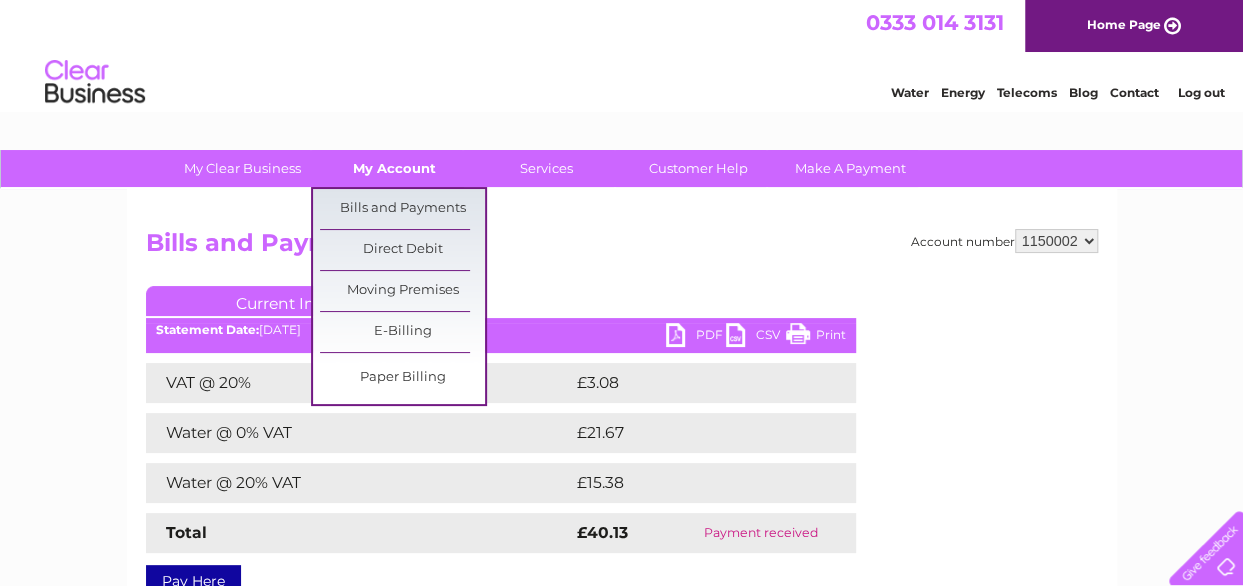 click on "My Account" at bounding box center (394, 168) 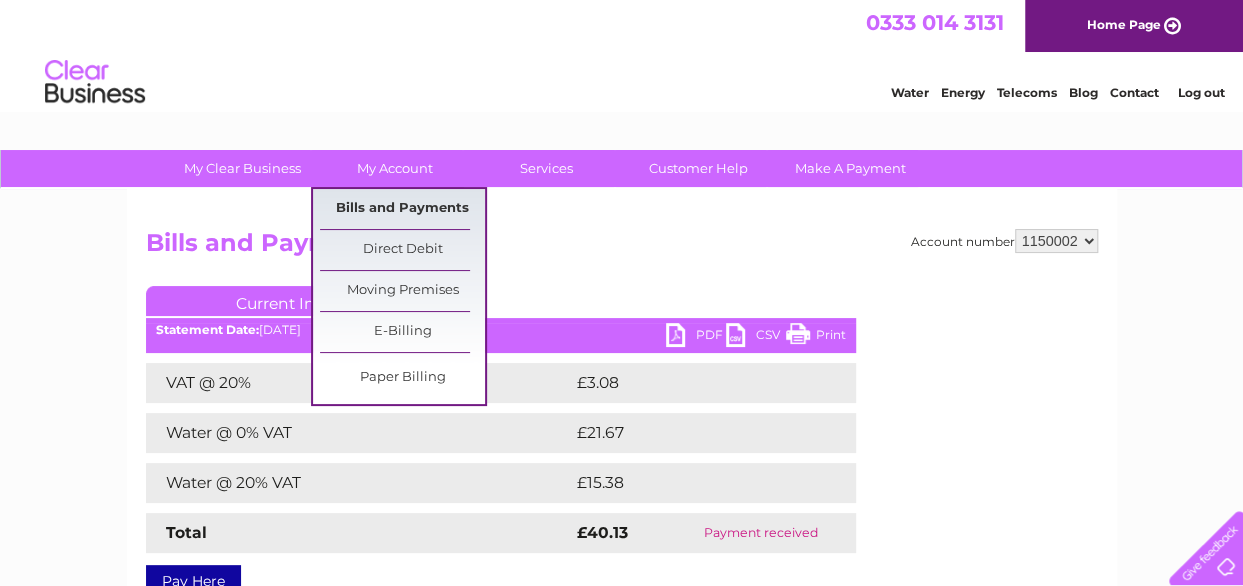 click on "Bills and Payments" at bounding box center [402, 209] 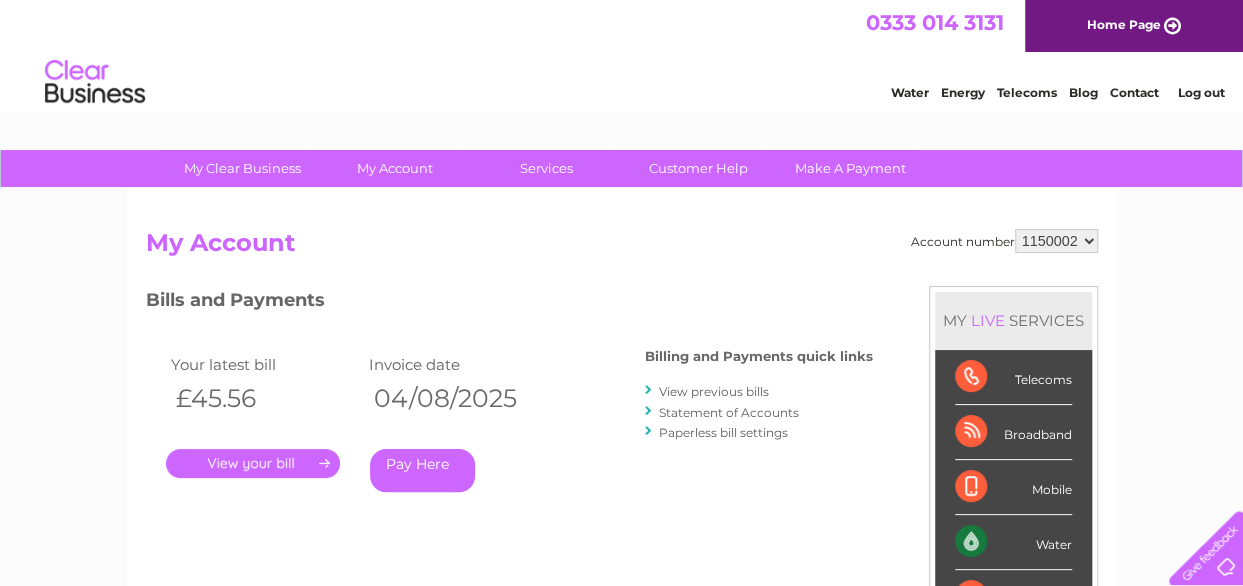 scroll, scrollTop: 0, scrollLeft: 0, axis: both 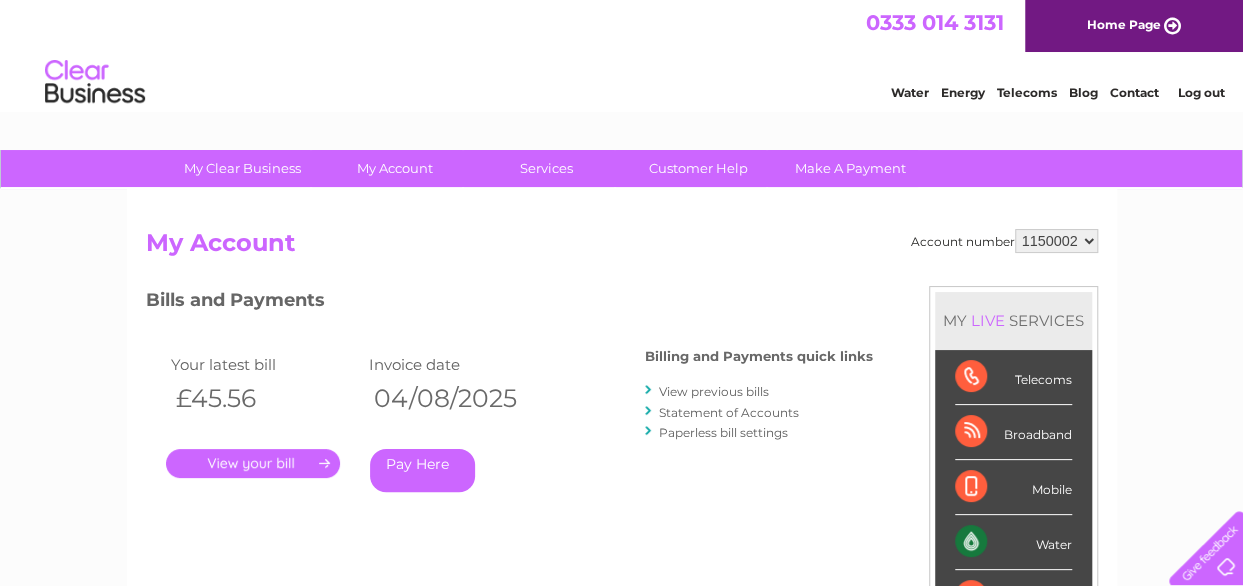 click on "Statement of Accounts" at bounding box center (729, 412) 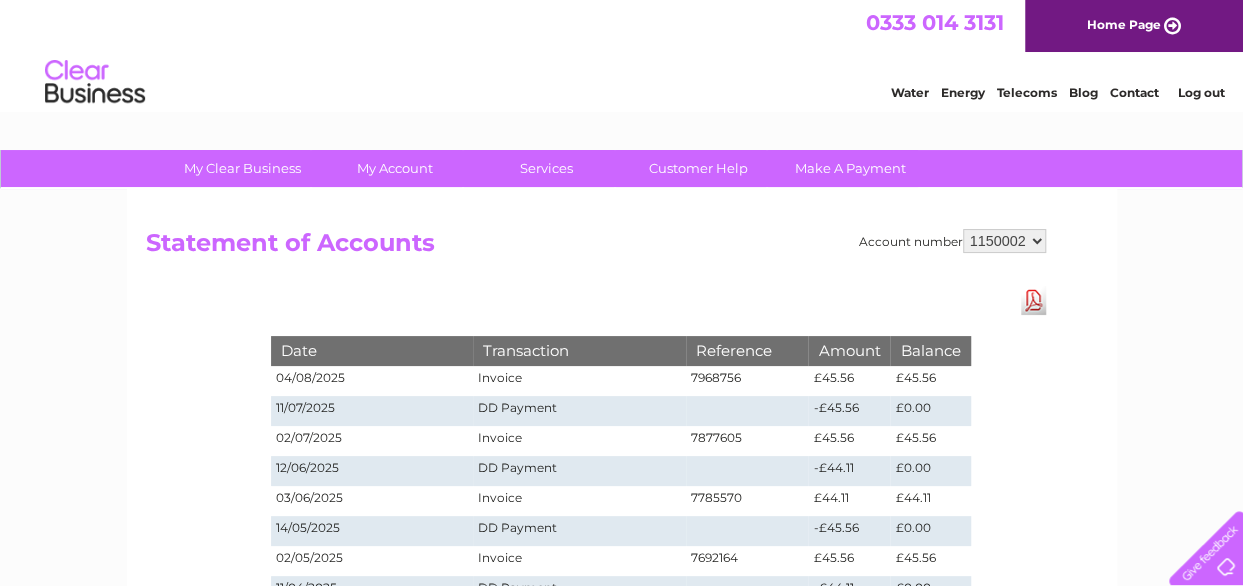 scroll, scrollTop: 0, scrollLeft: 0, axis: both 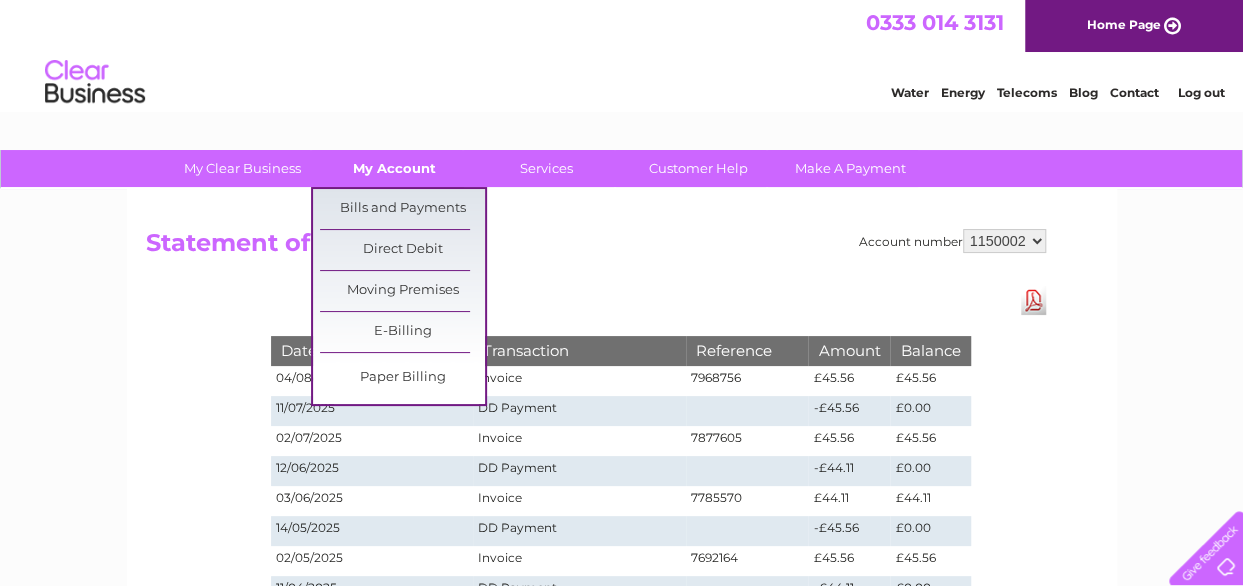 click on "My Account" at bounding box center [394, 168] 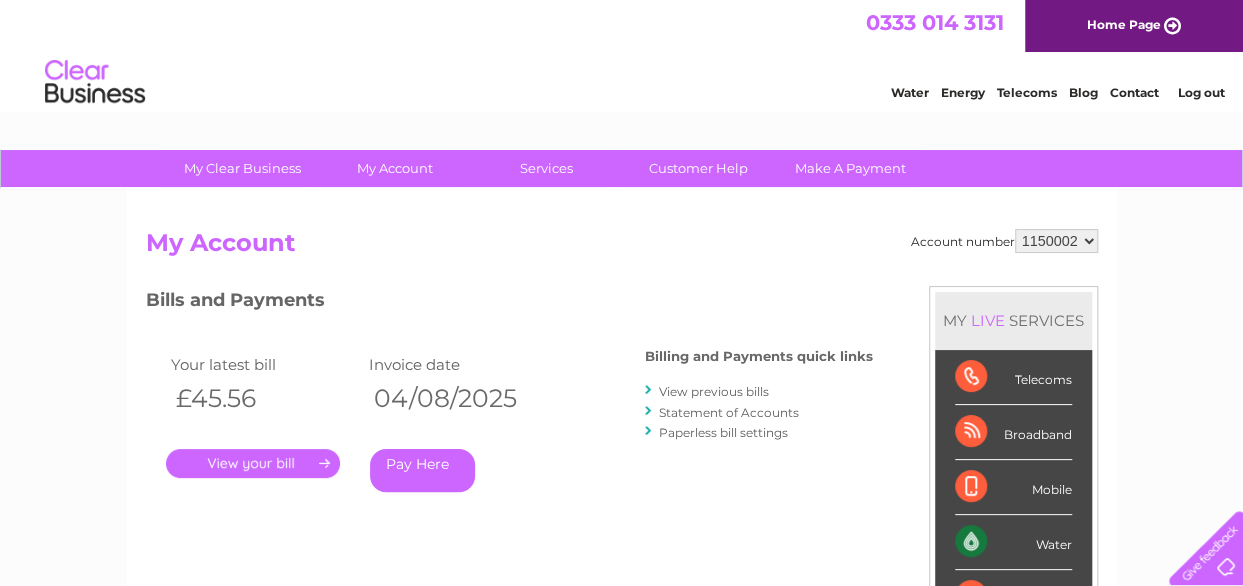 scroll, scrollTop: 0, scrollLeft: 0, axis: both 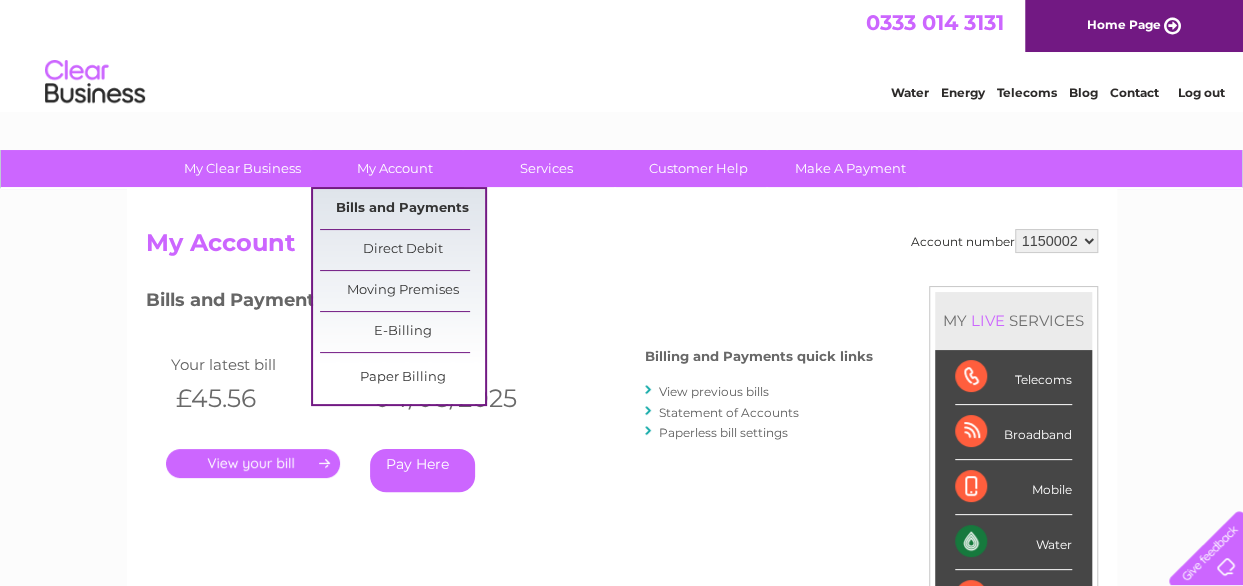 click on "Bills and Payments" at bounding box center (402, 209) 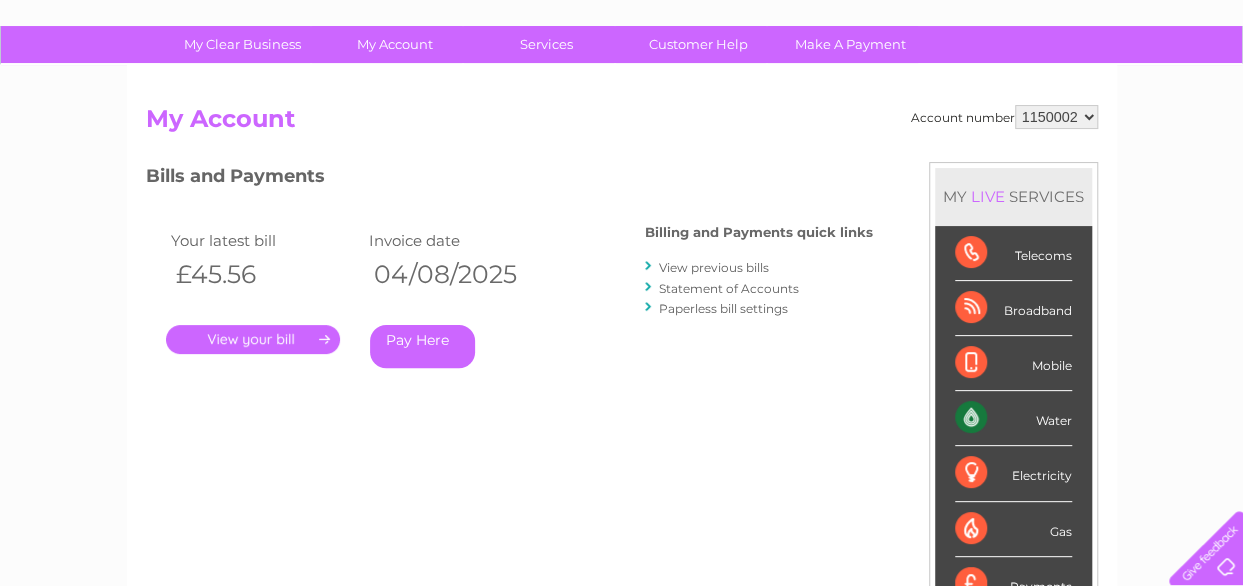 scroll, scrollTop: 100, scrollLeft: 0, axis: vertical 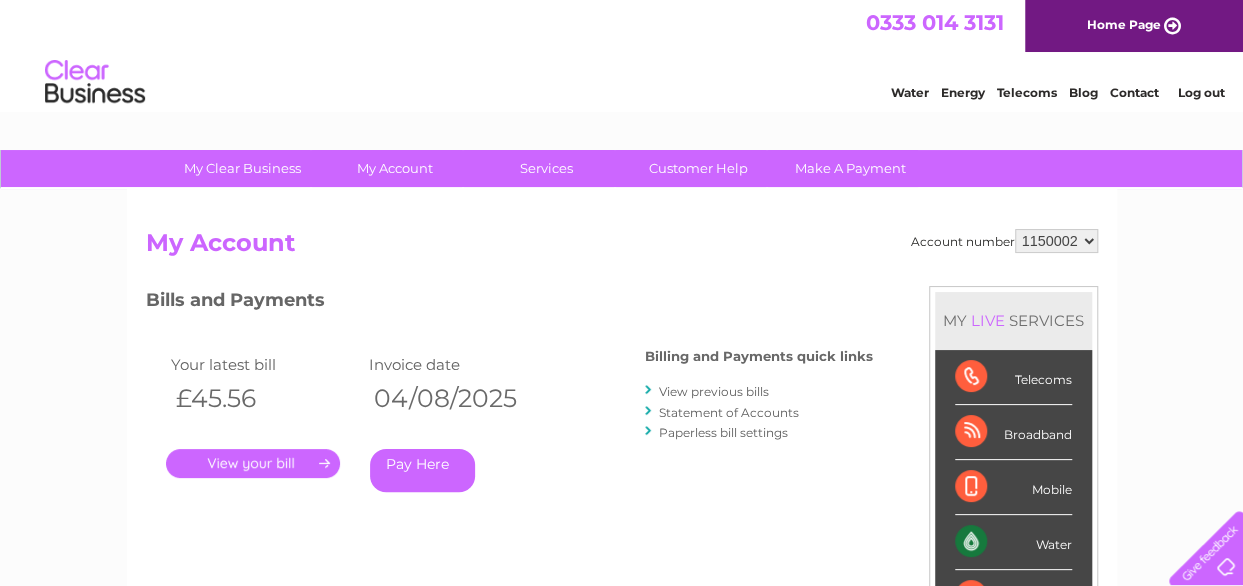 click on "View previous bills" at bounding box center (714, 391) 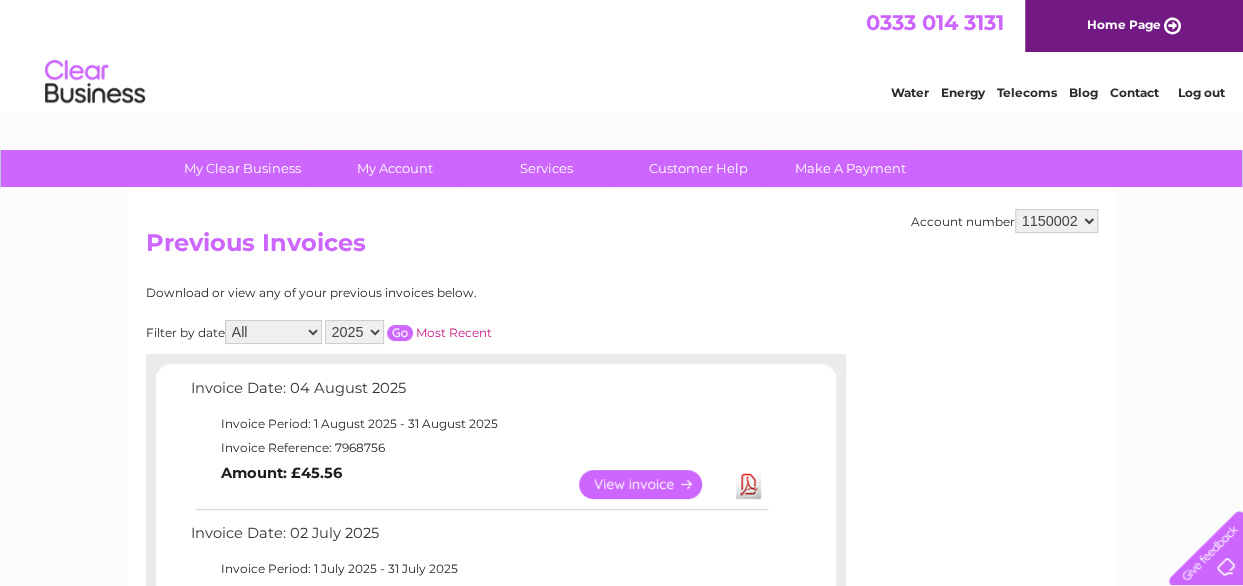 scroll, scrollTop: 0, scrollLeft: 0, axis: both 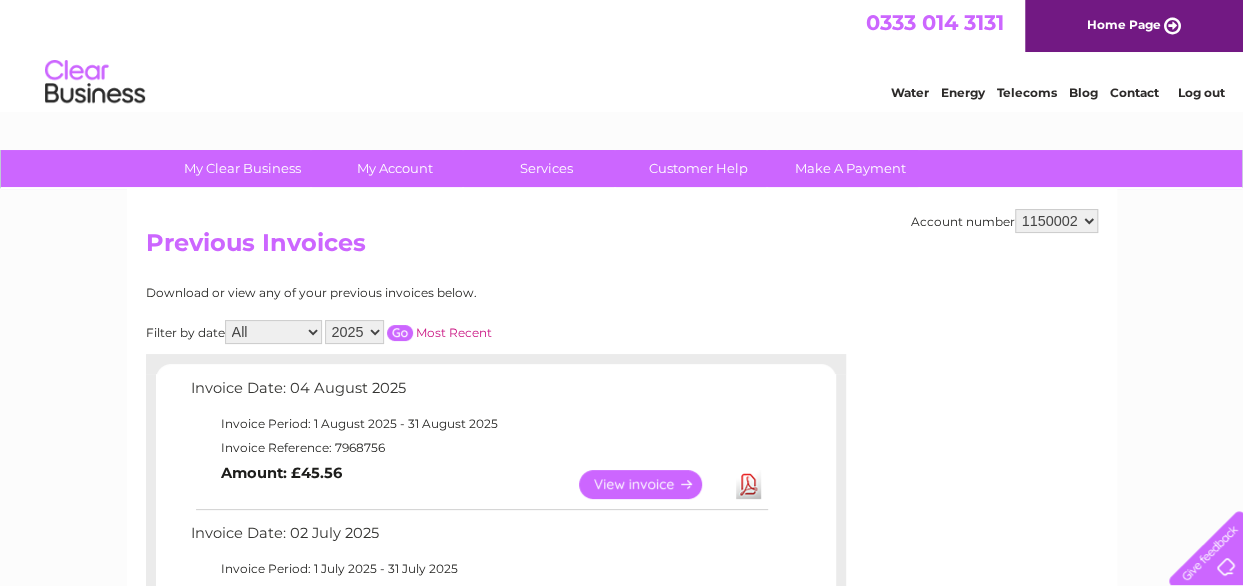 click on "All
January
February
March
April
May
June
July
August
September
October
November
December" at bounding box center [273, 332] 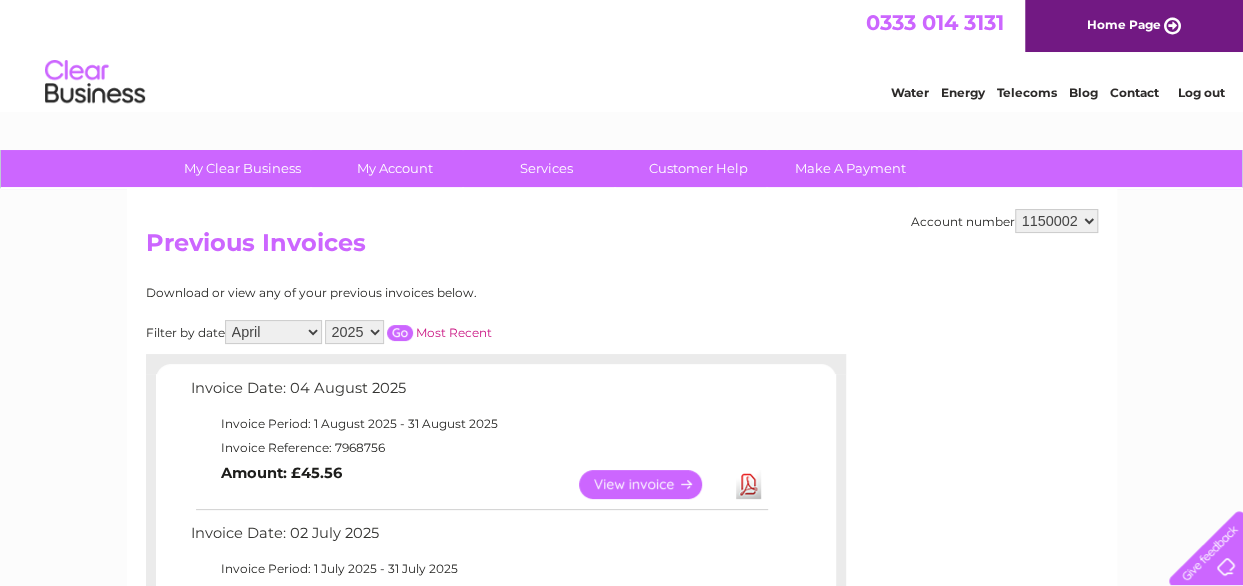 click on "All
January
February
March
April
May
June
July
August
September
October
November
December" at bounding box center (273, 332) 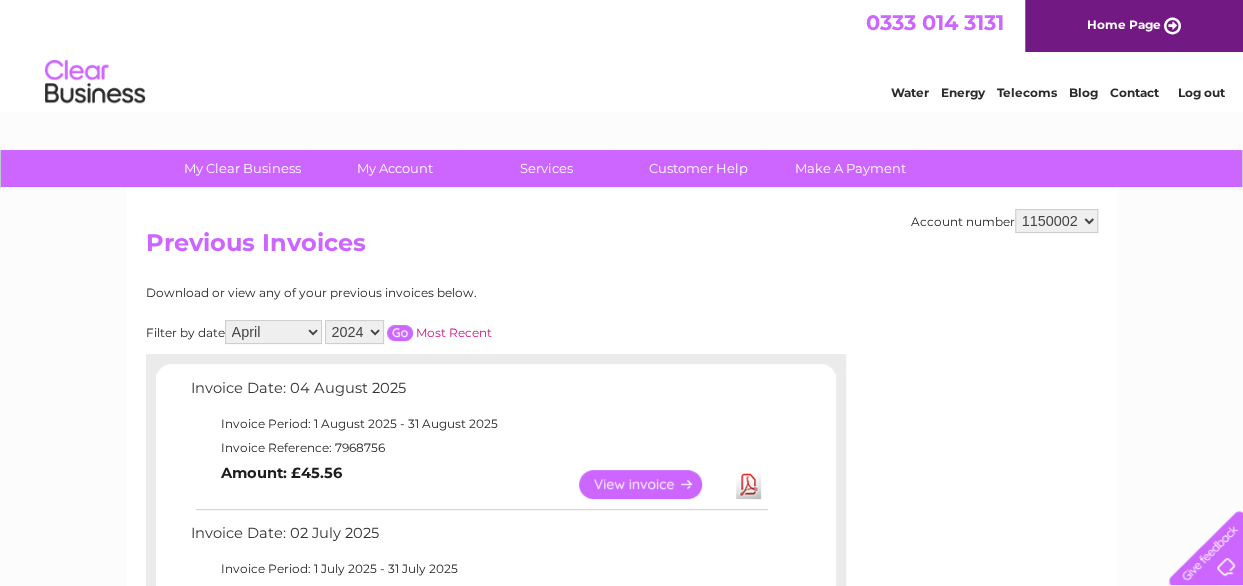 click at bounding box center [400, 333] 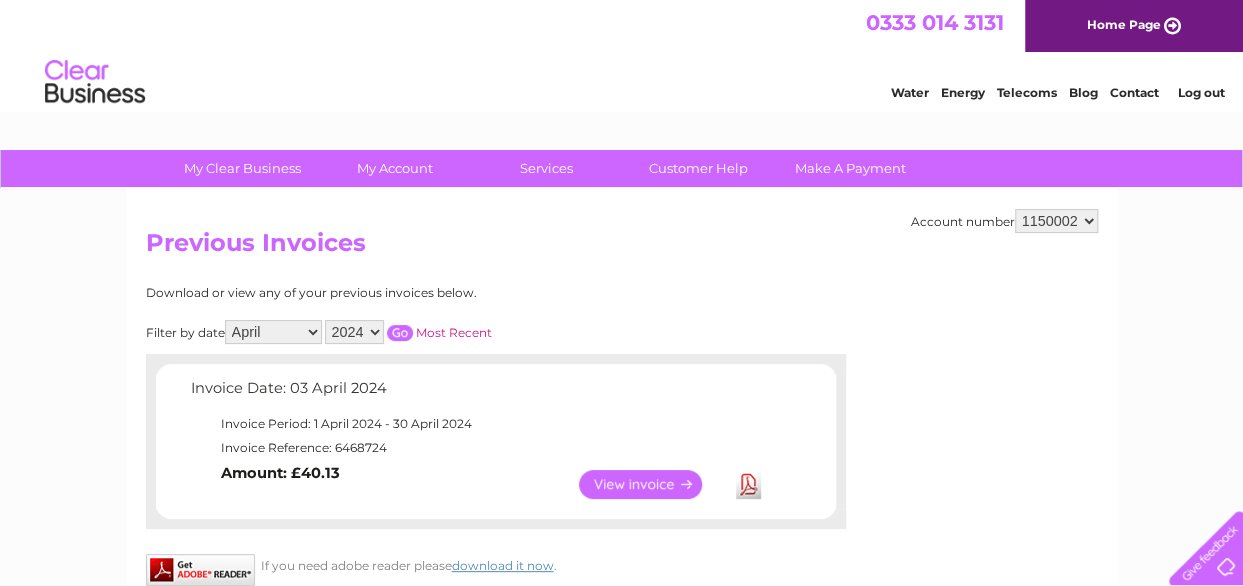 click on "Download" at bounding box center (748, 484) 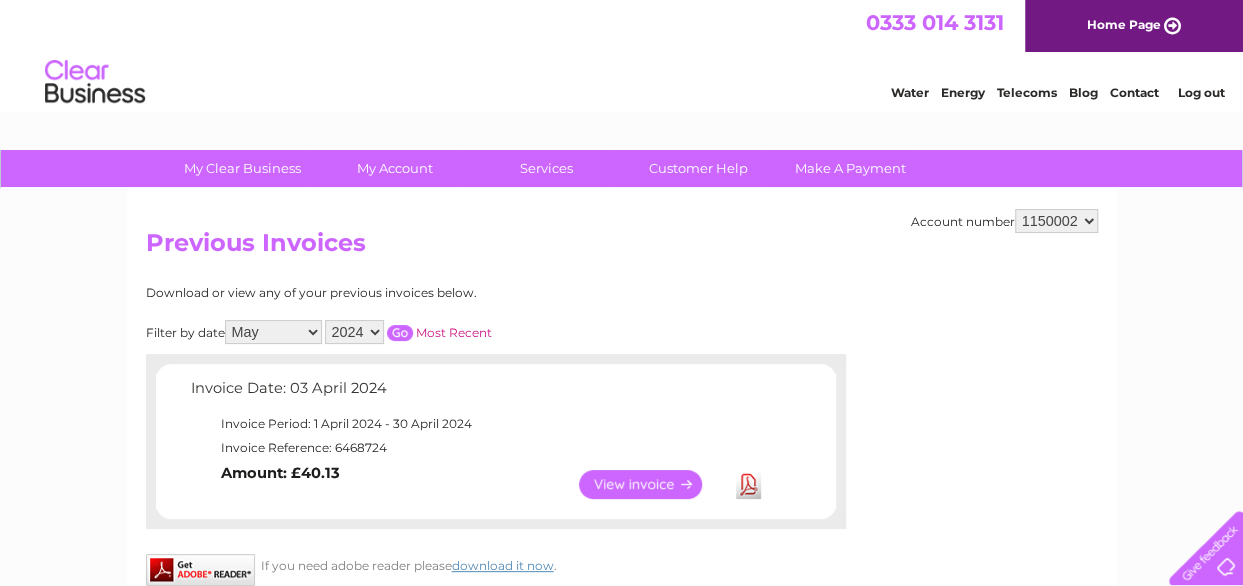 click on "Download" at bounding box center (748, 484) 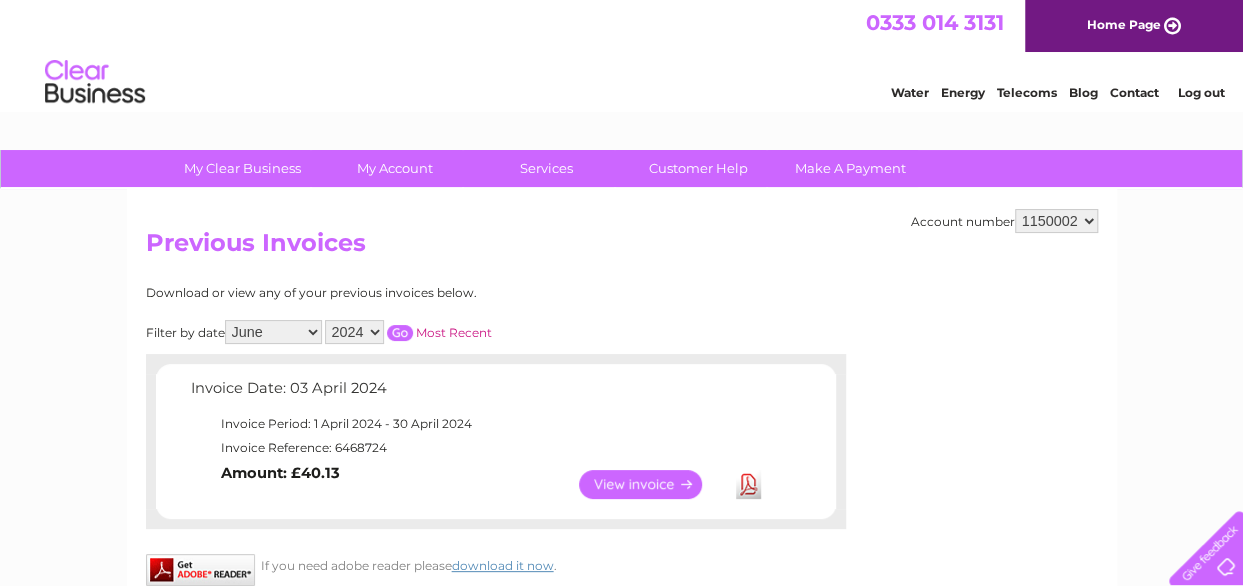 click on "All
January
February
March
April
May
June
July
August
September
October
November
December" at bounding box center [273, 332] 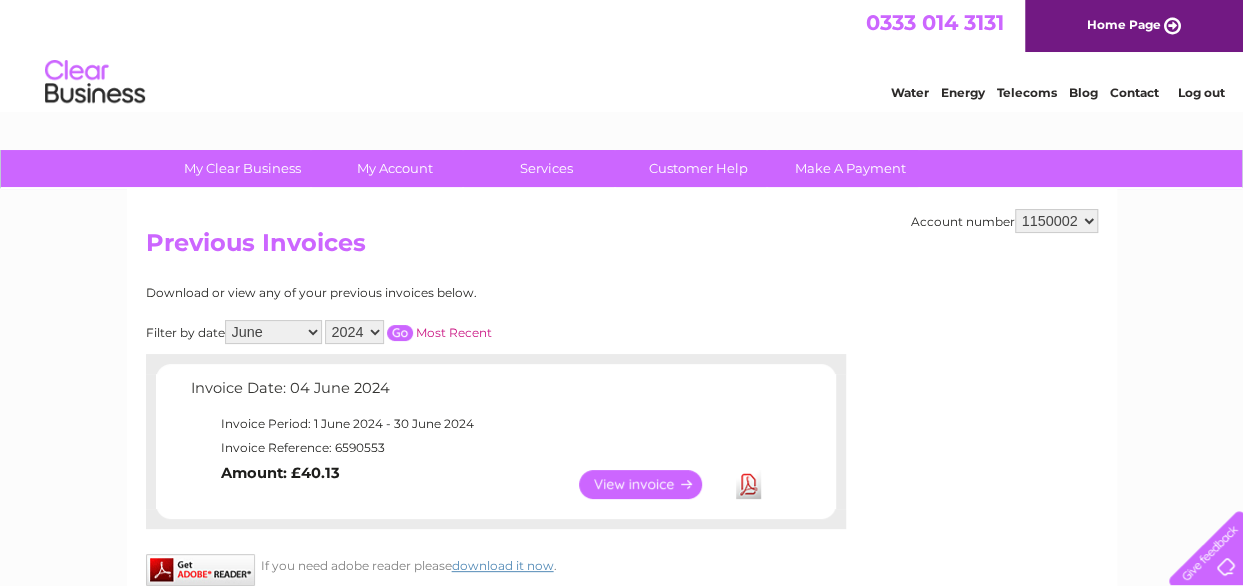 click on "Download" at bounding box center (748, 484) 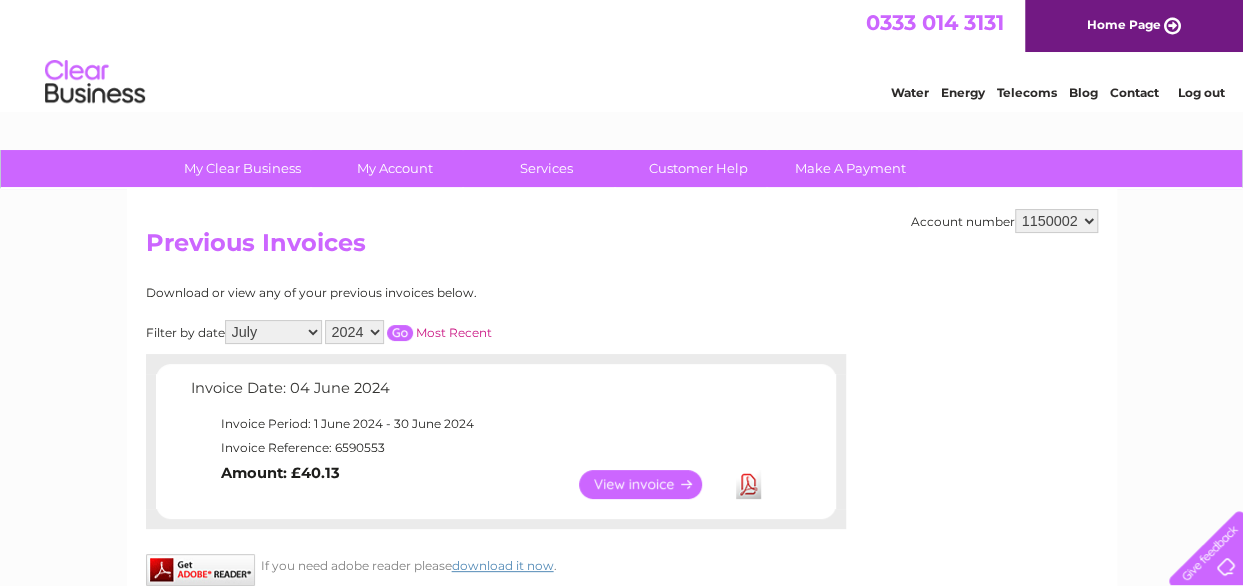 click on "All
January
February
March
April
May
June
July
August
September
October
November
December" at bounding box center (273, 332) 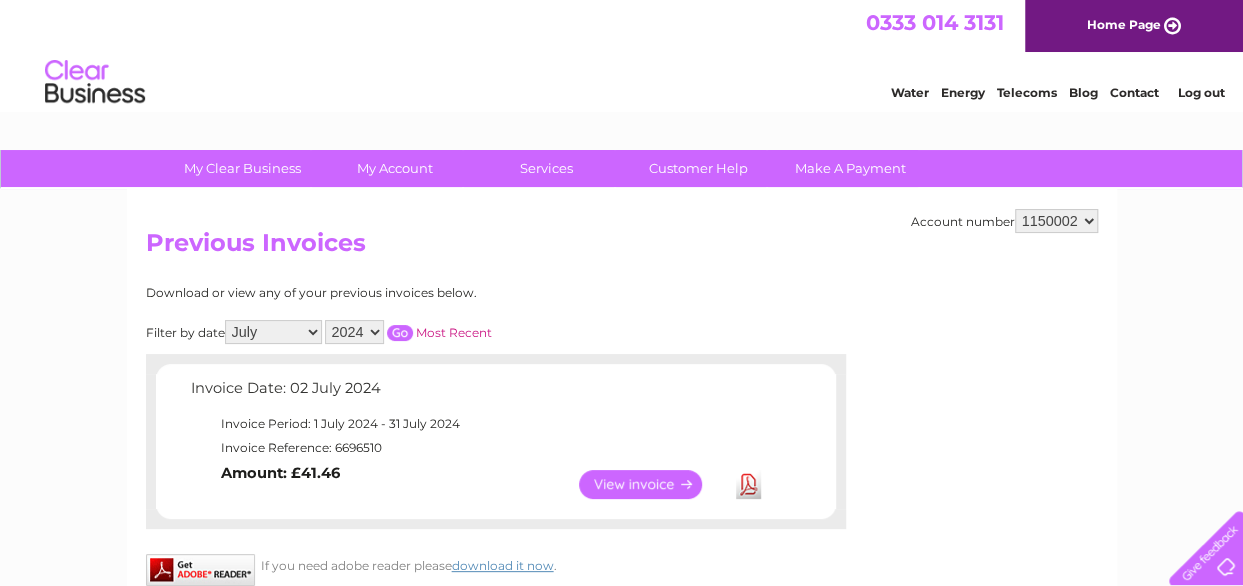 click on "View" at bounding box center [652, 484] 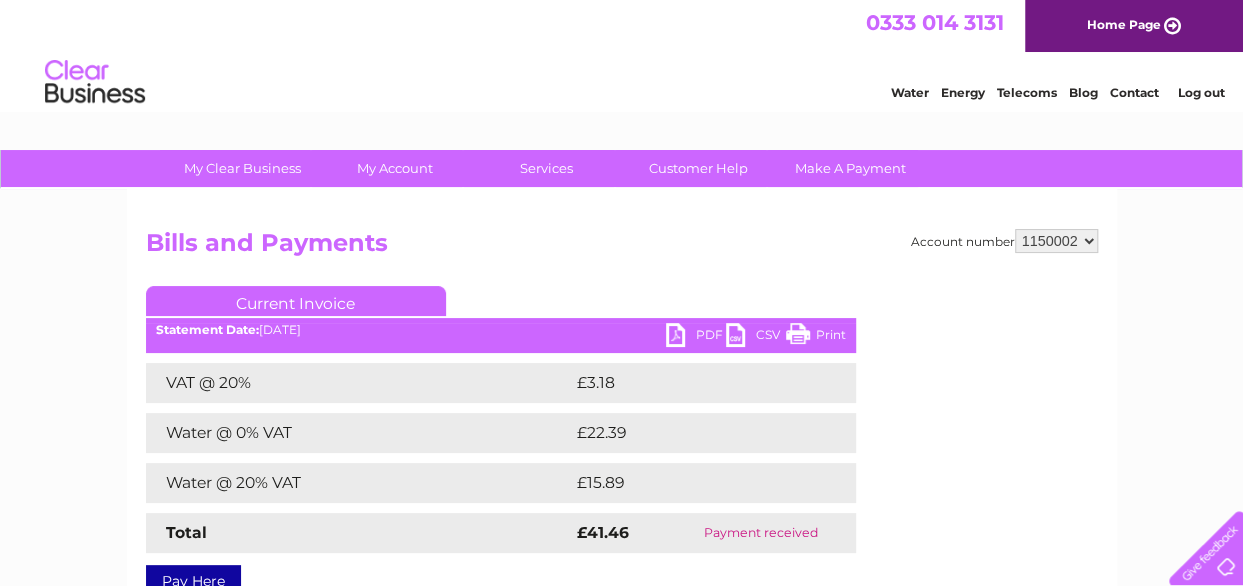 scroll, scrollTop: 0, scrollLeft: 0, axis: both 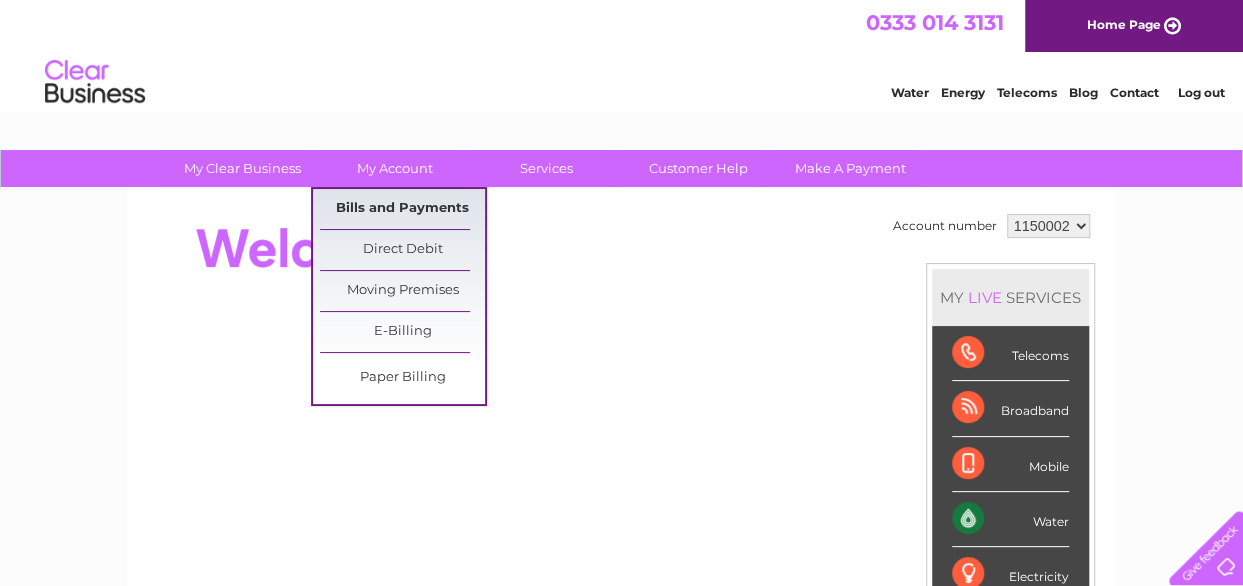 click on "Bills and Payments" at bounding box center [402, 209] 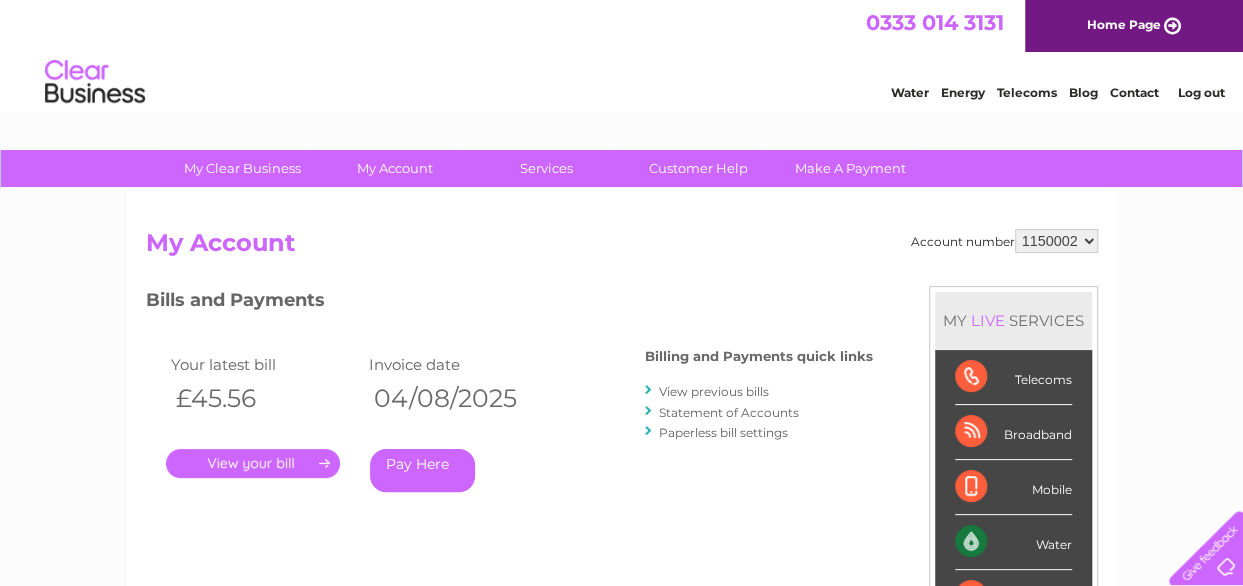scroll, scrollTop: 0, scrollLeft: 0, axis: both 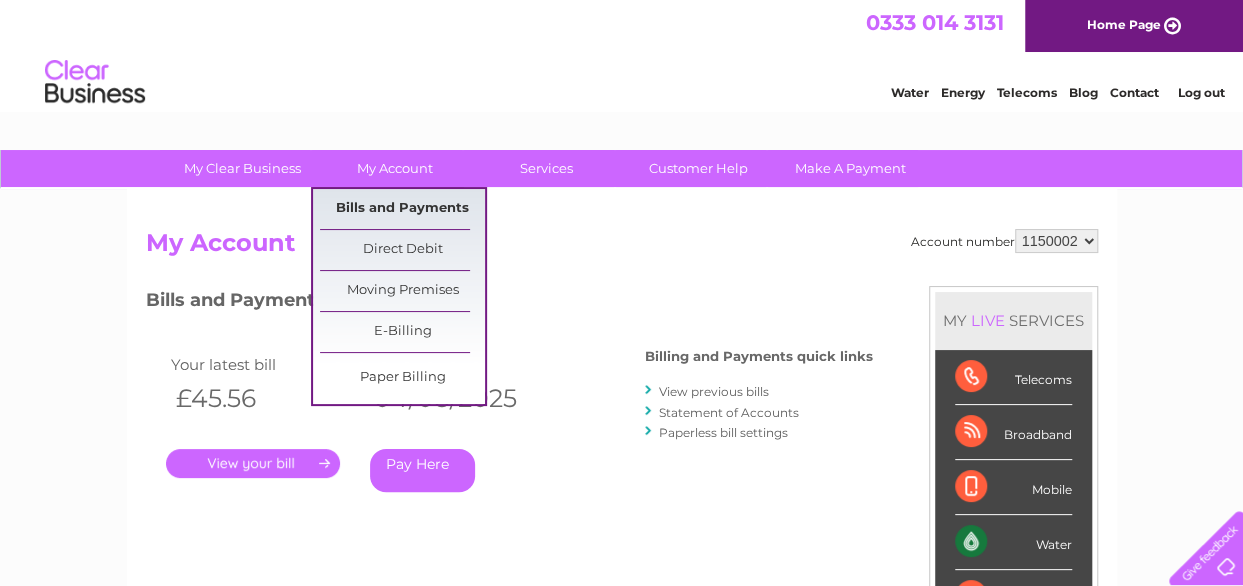 click on "Bills and Payments" at bounding box center [402, 209] 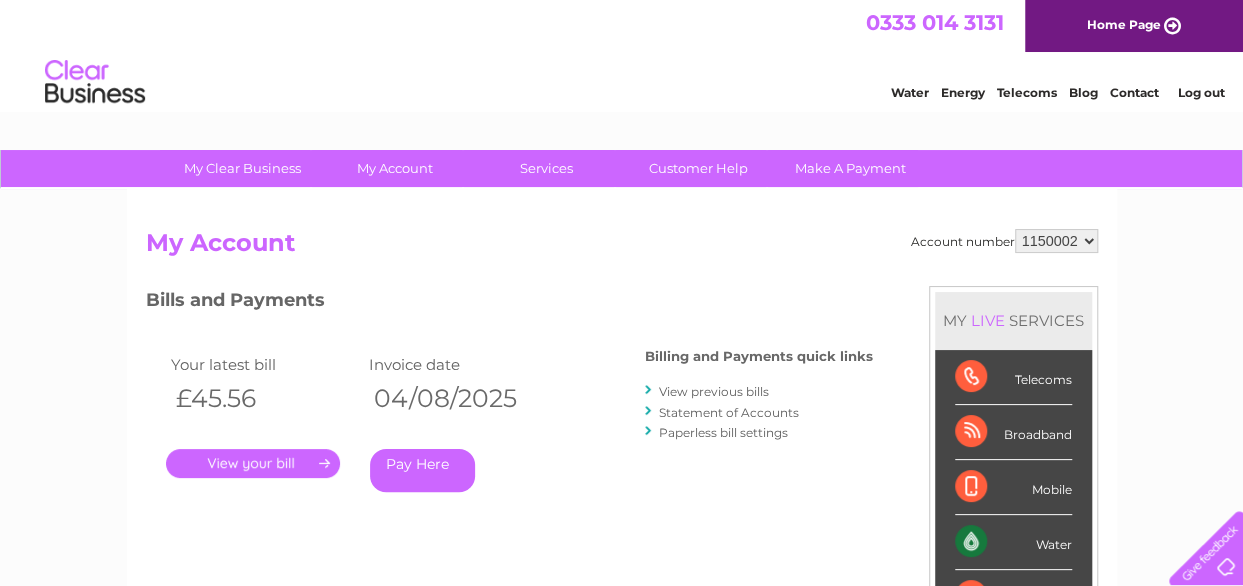 scroll, scrollTop: 0, scrollLeft: 0, axis: both 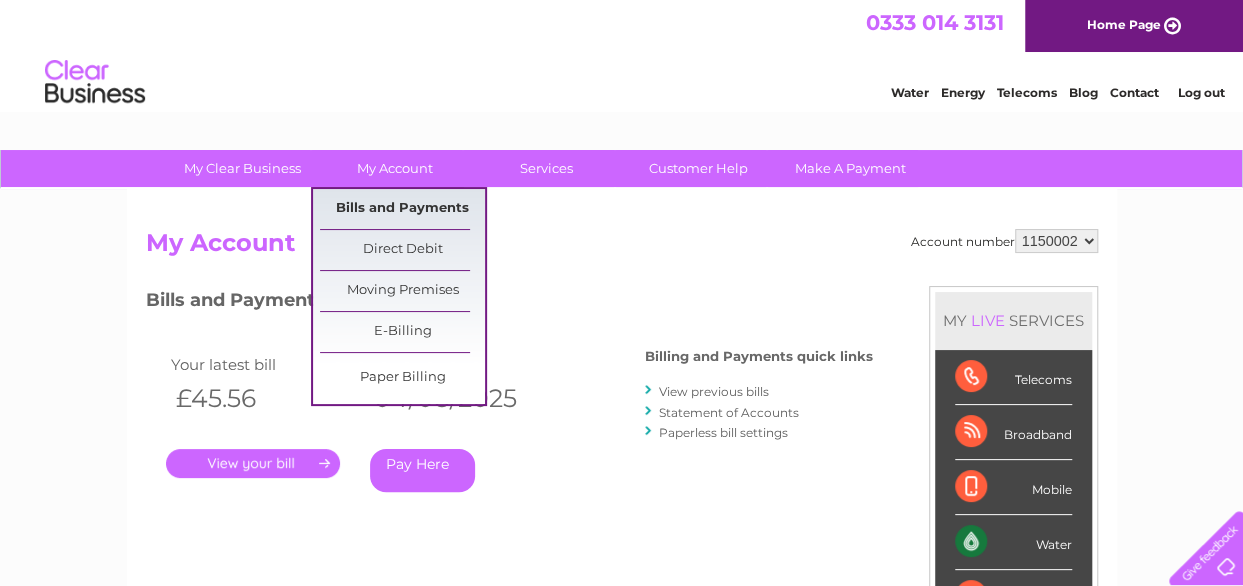 click on "Bills and Payments" at bounding box center (402, 209) 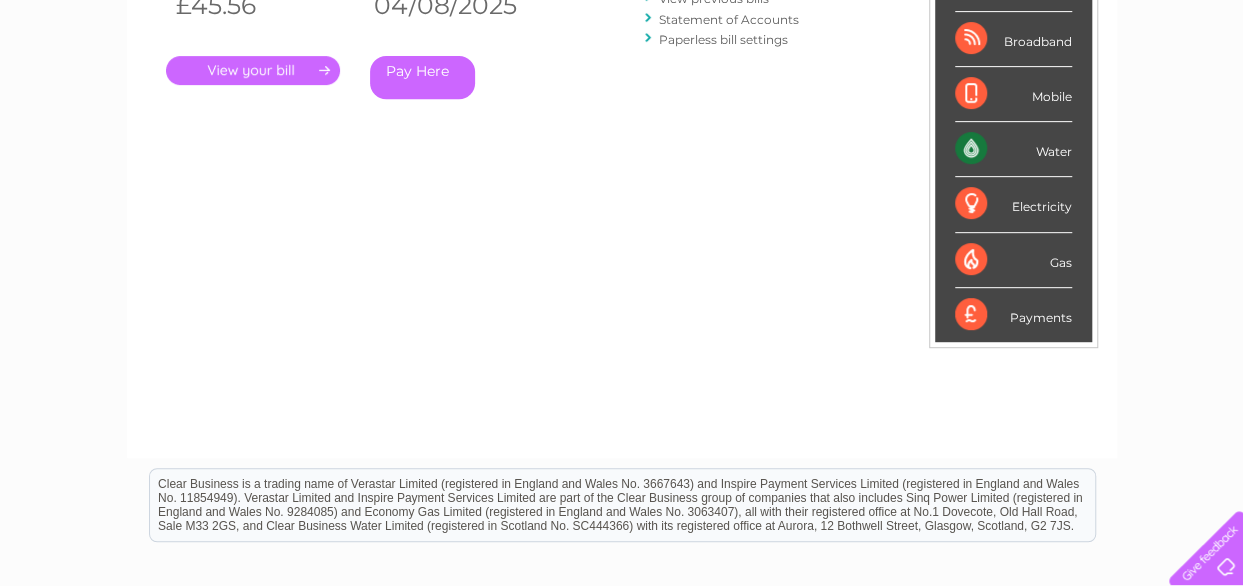 scroll, scrollTop: 400, scrollLeft: 0, axis: vertical 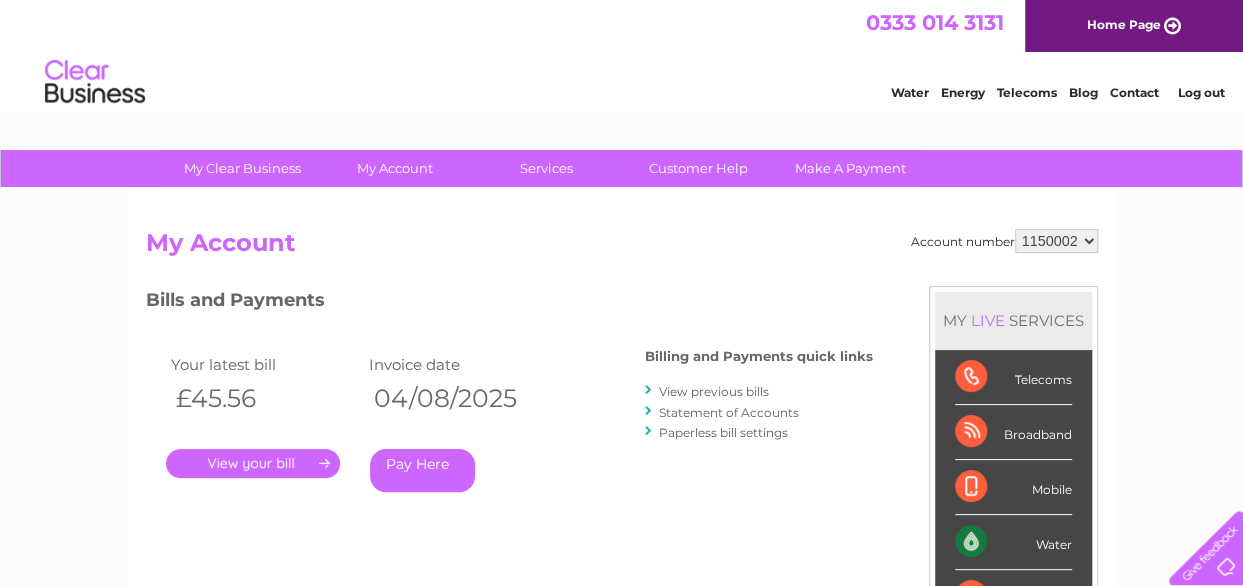 click on "View previous bills" at bounding box center [714, 391] 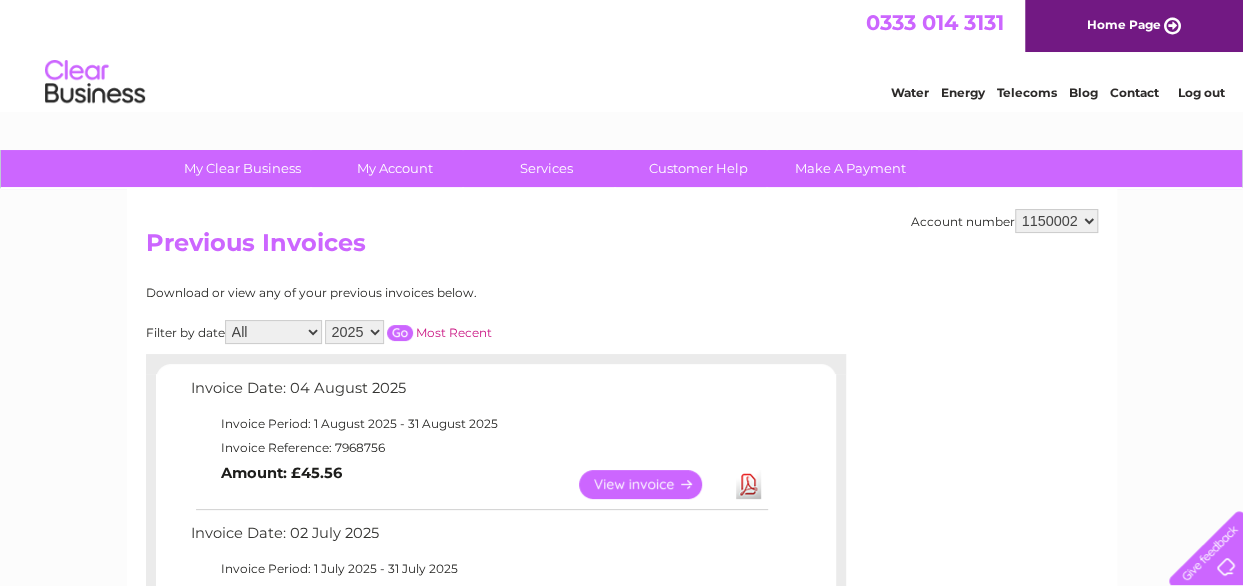 scroll, scrollTop: 0, scrollLeft: 0, axis: both 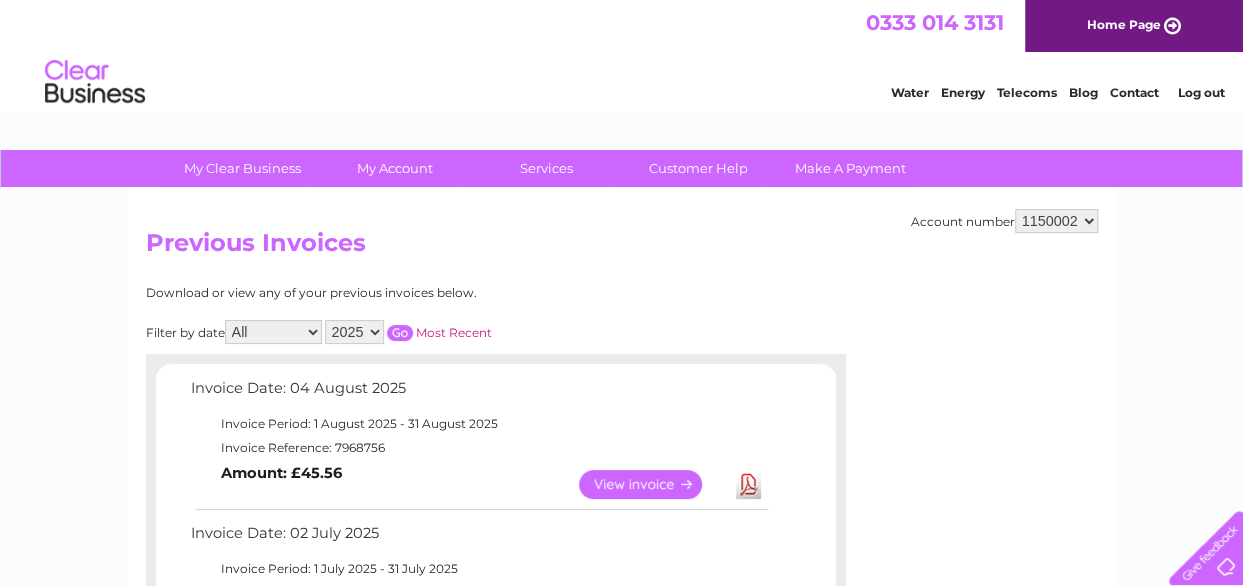 click on "All
January
February
March
April
May
June
July
August
September
October
November
December" at bounding box center [273, 332] 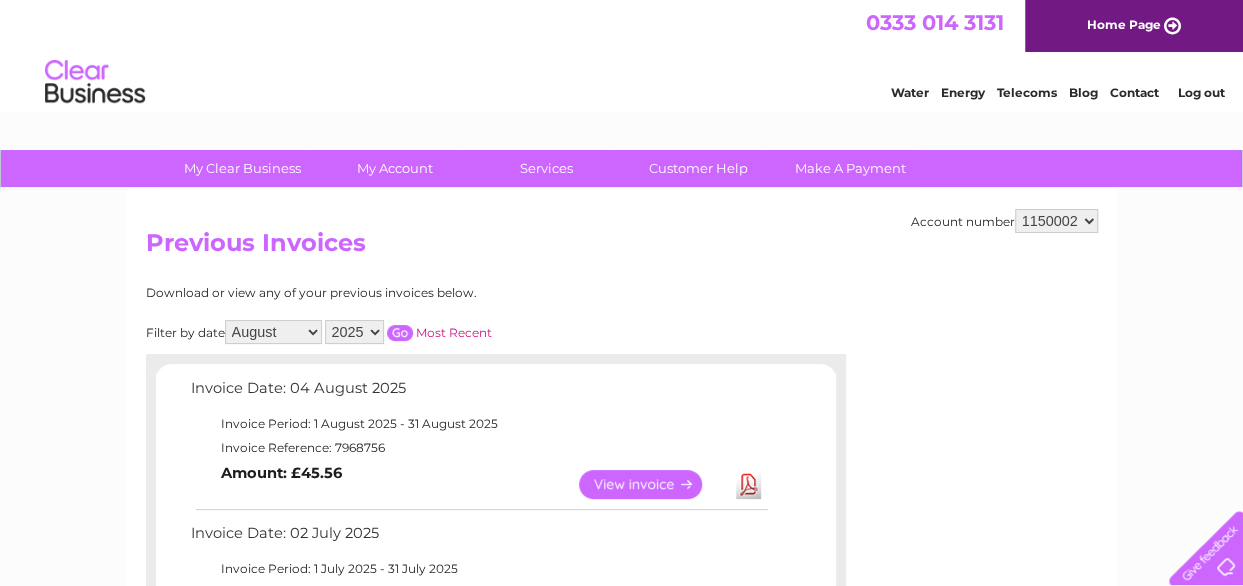 click on "All
January
February
March
April
May
June
July
August
September
October
November
December" at bounding box center [273, 332] 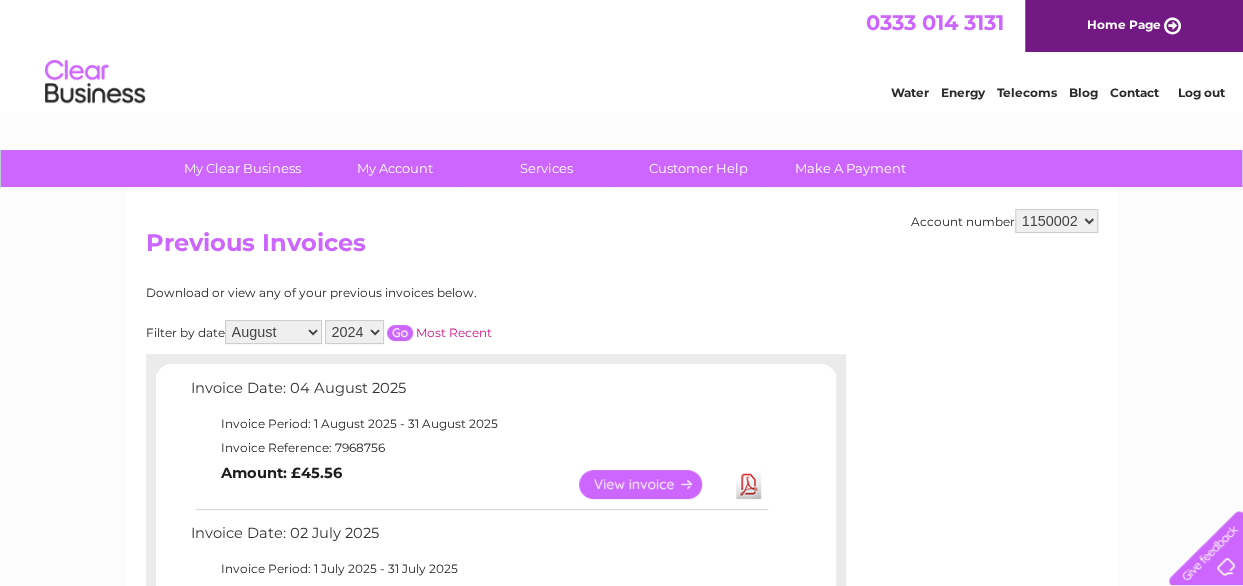 click on "2025
2024
2023
2022" at bounding box center [354, 332] 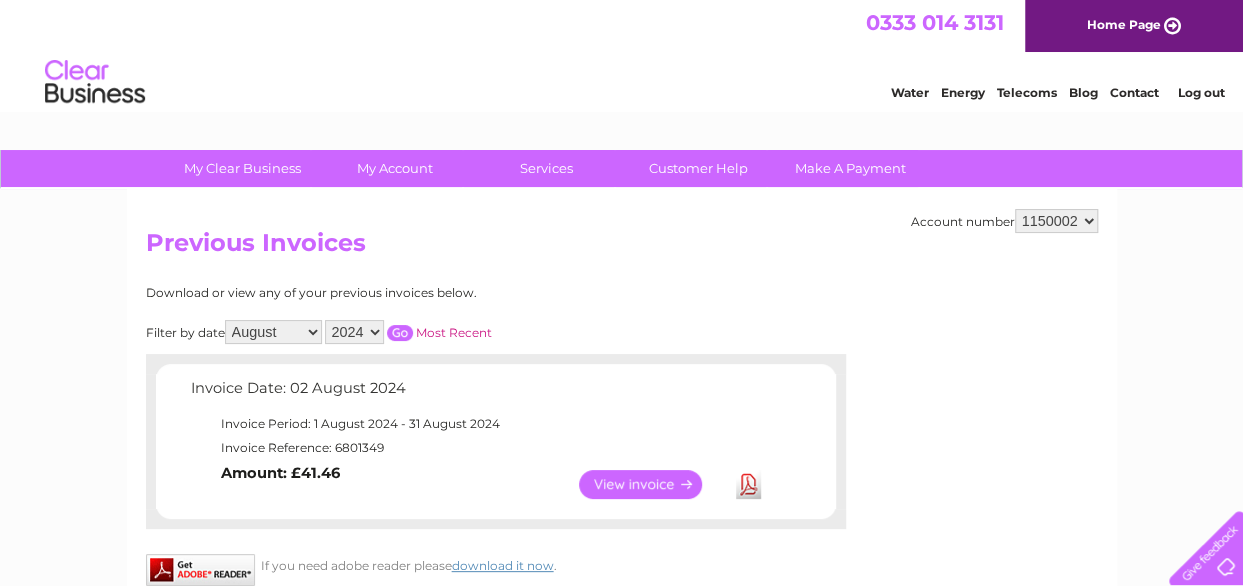 click on "Download" at bounding box center [748, 484] 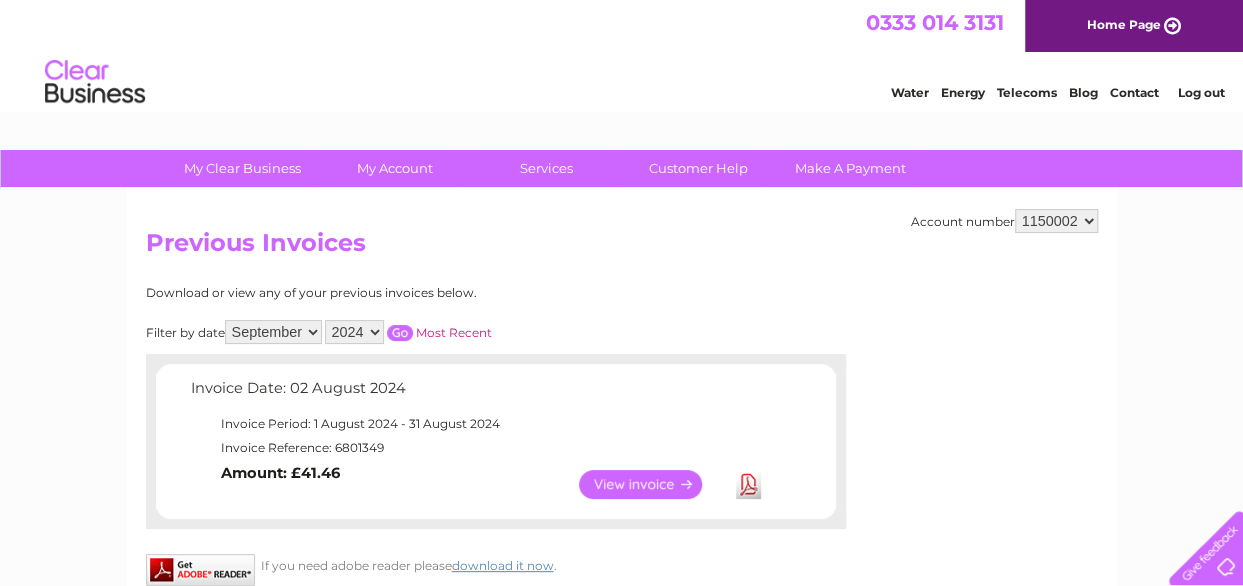 click on "Download" at bounding box center (748, 484) 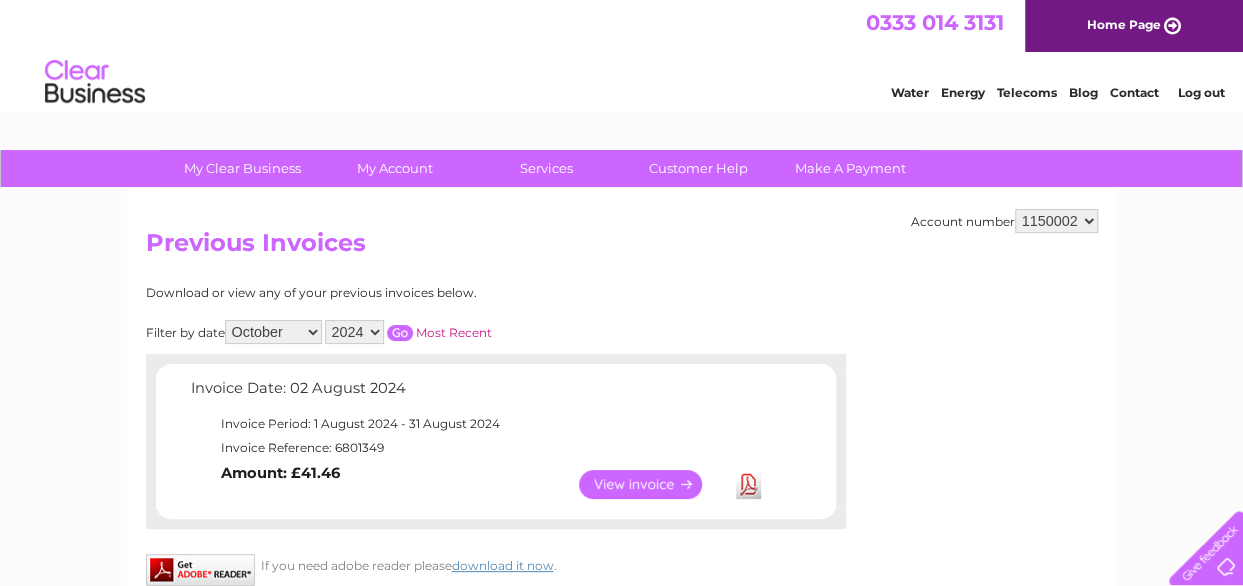 click on "All
January
February
March
April
May
June
July
August
September
October
November
December" at bounding box center (273, 332) 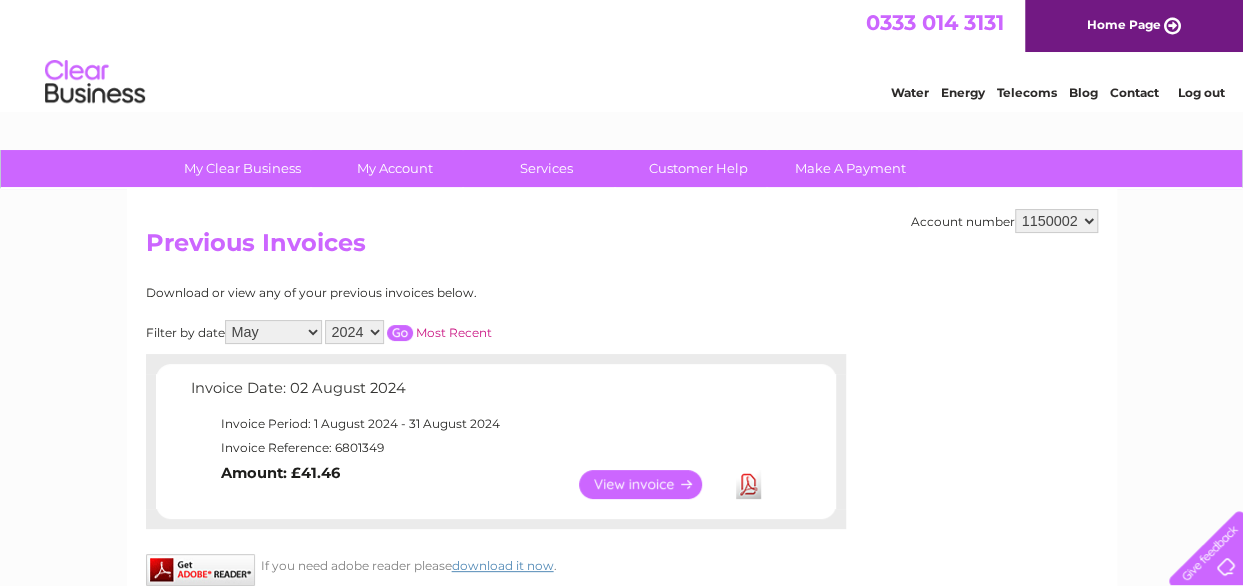 click at bounding box center [400, 333] 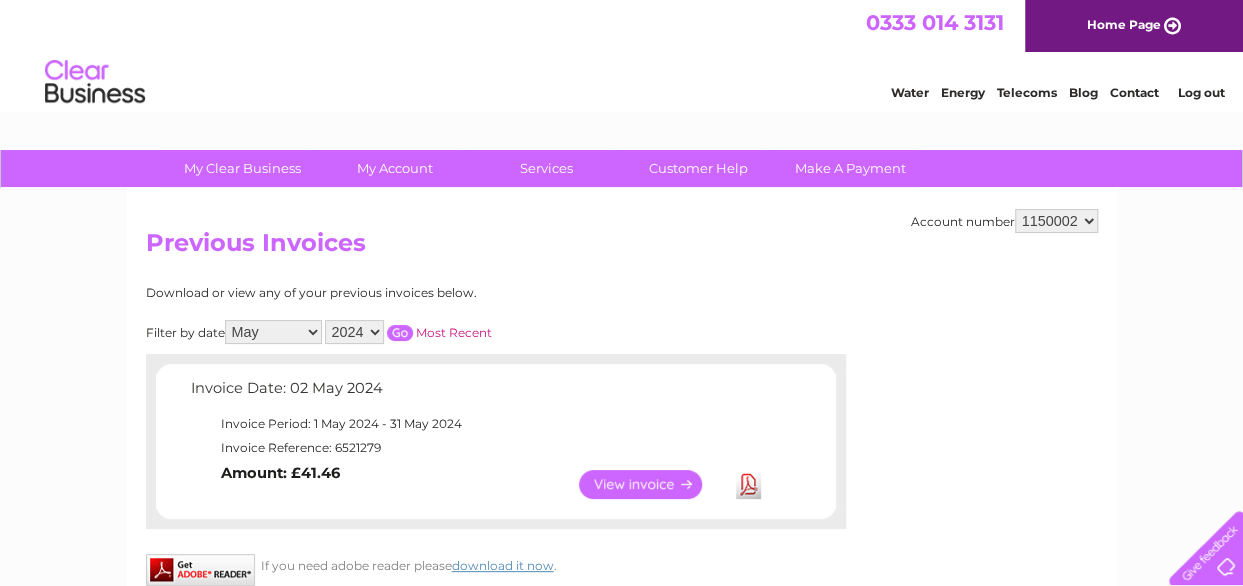 click on "Download" at bounding box center [748, 484] 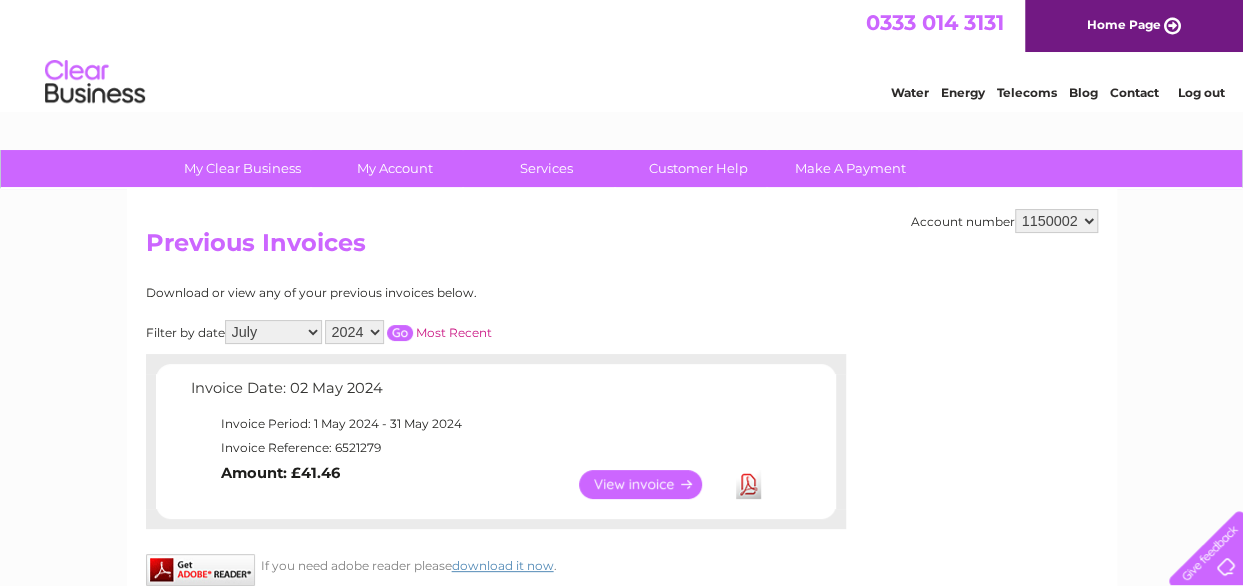 click on "All
January
February
March
April
May
June
July
August
September
October
November
December" at bounding box center [273, 332] 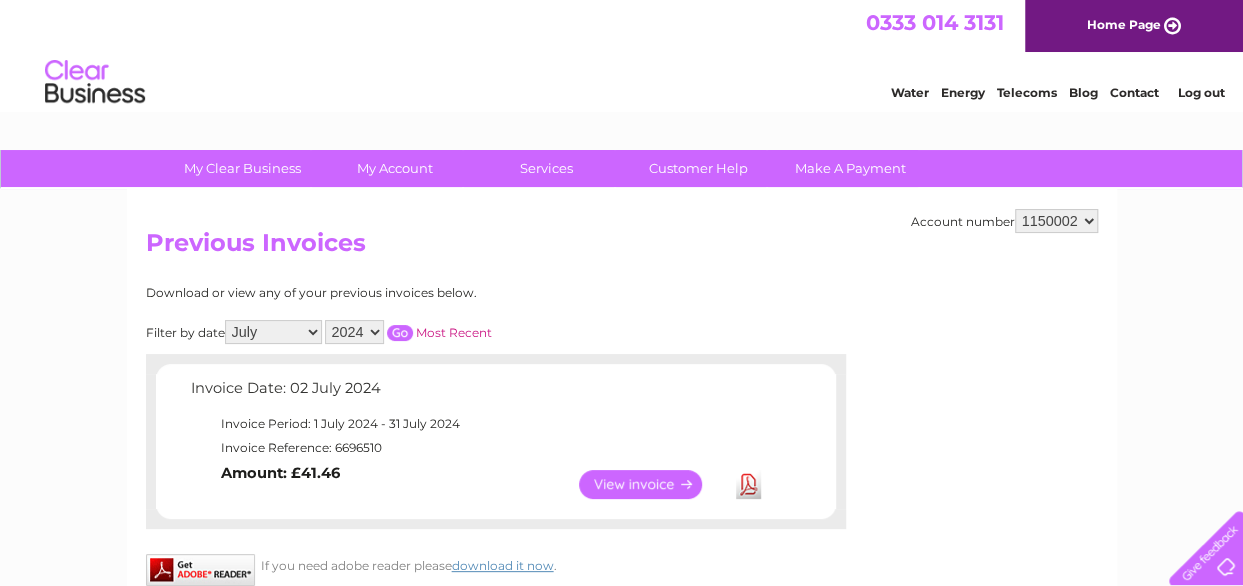 click on "Download" at bounding box center [748, 484] 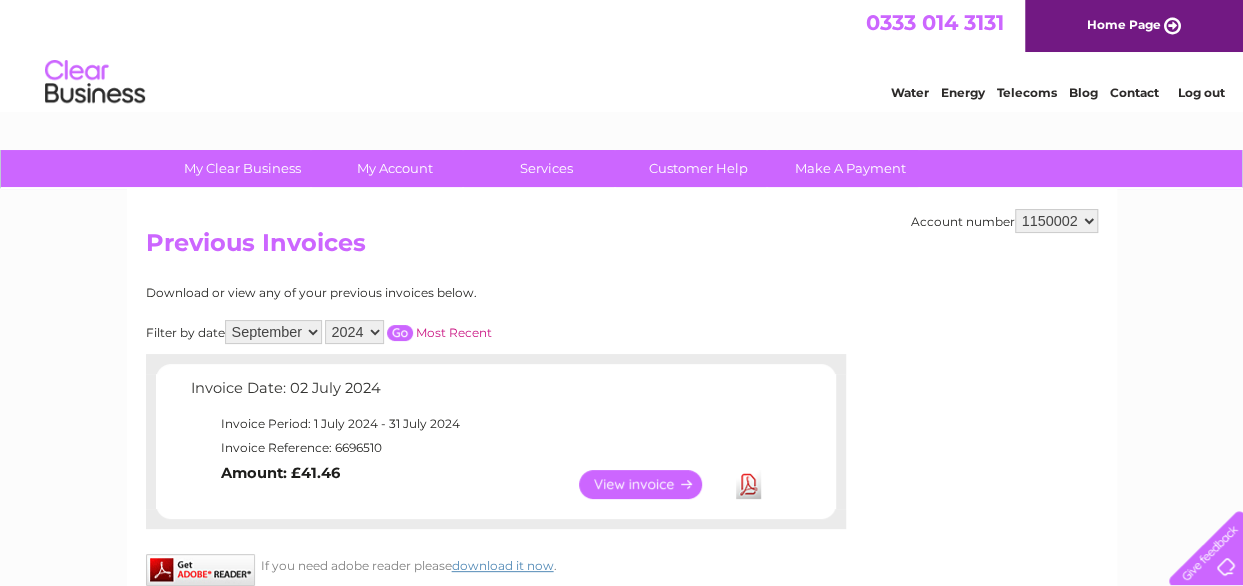 click at bounding box center (400, 333) 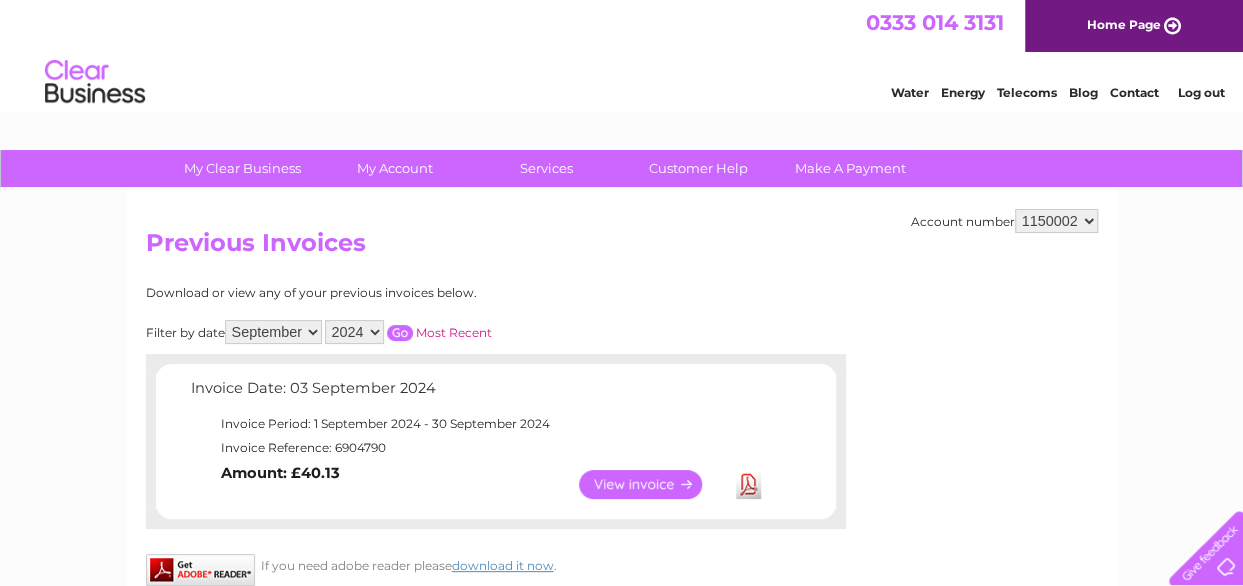 click on "Download" at bounding box center (748, 484) 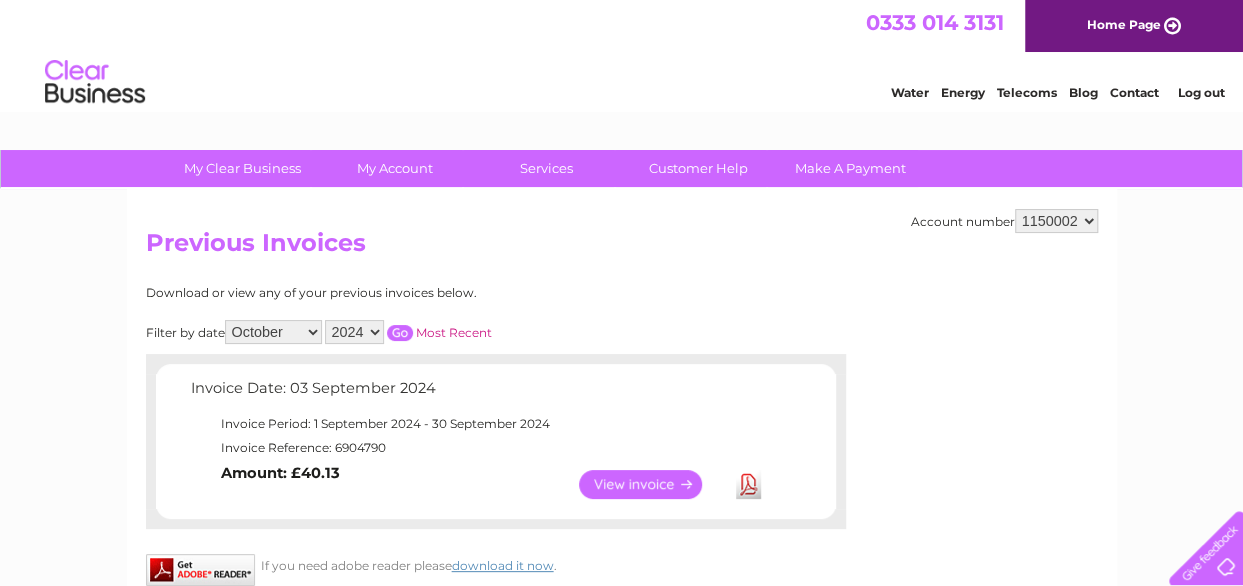 click at bounding box center (400, 333) 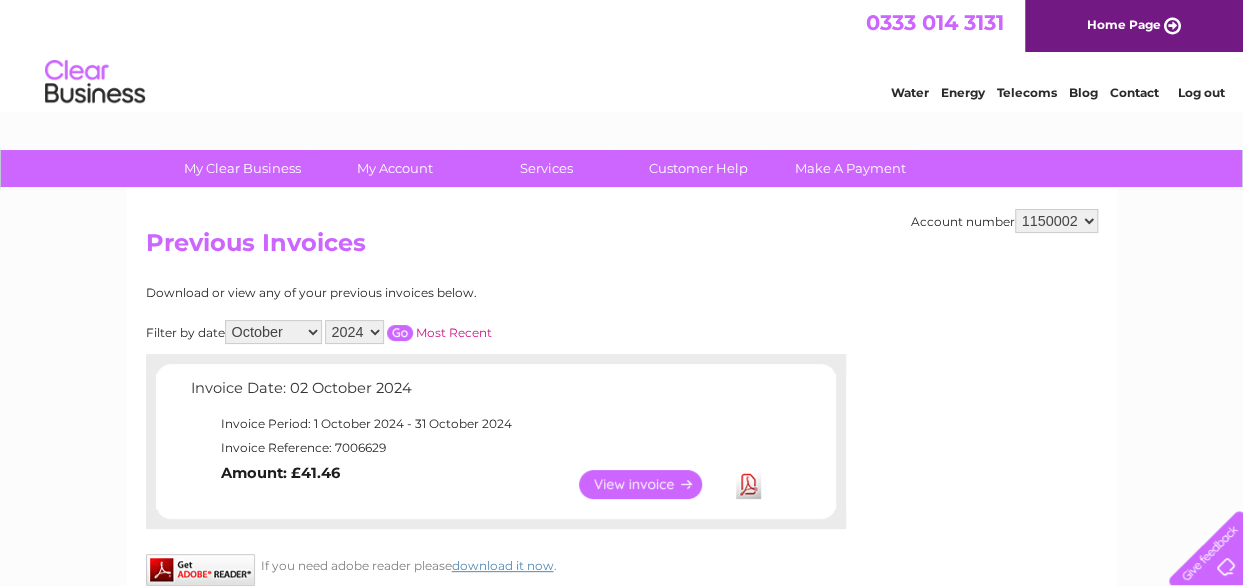 click on "Download" at bounding box center (748, 484) 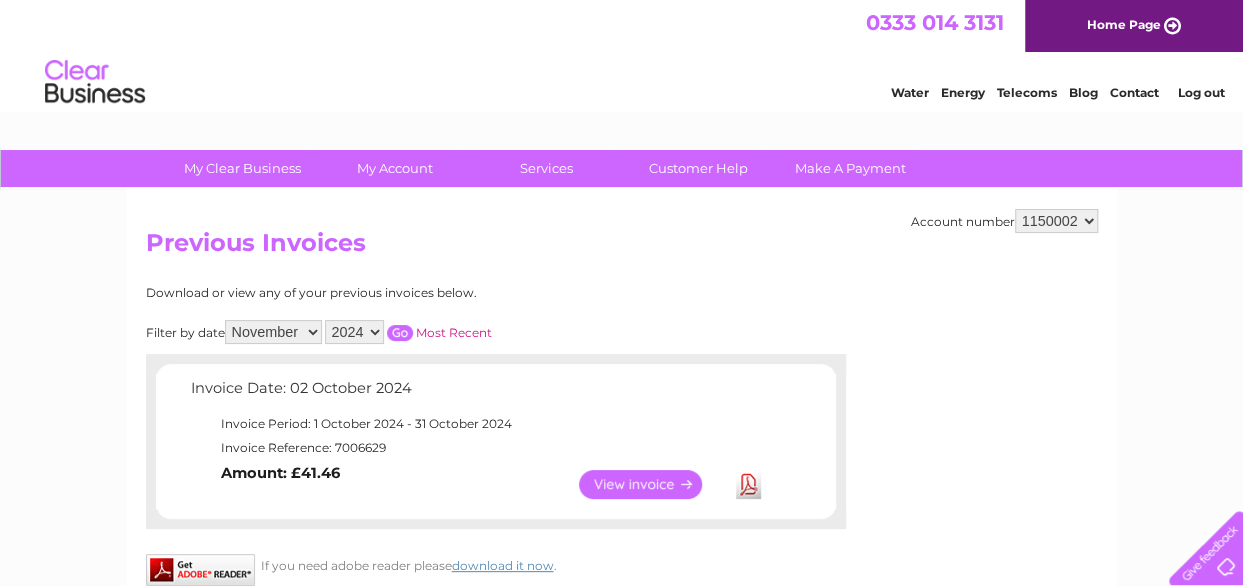 click at bounding box center [400, 333] 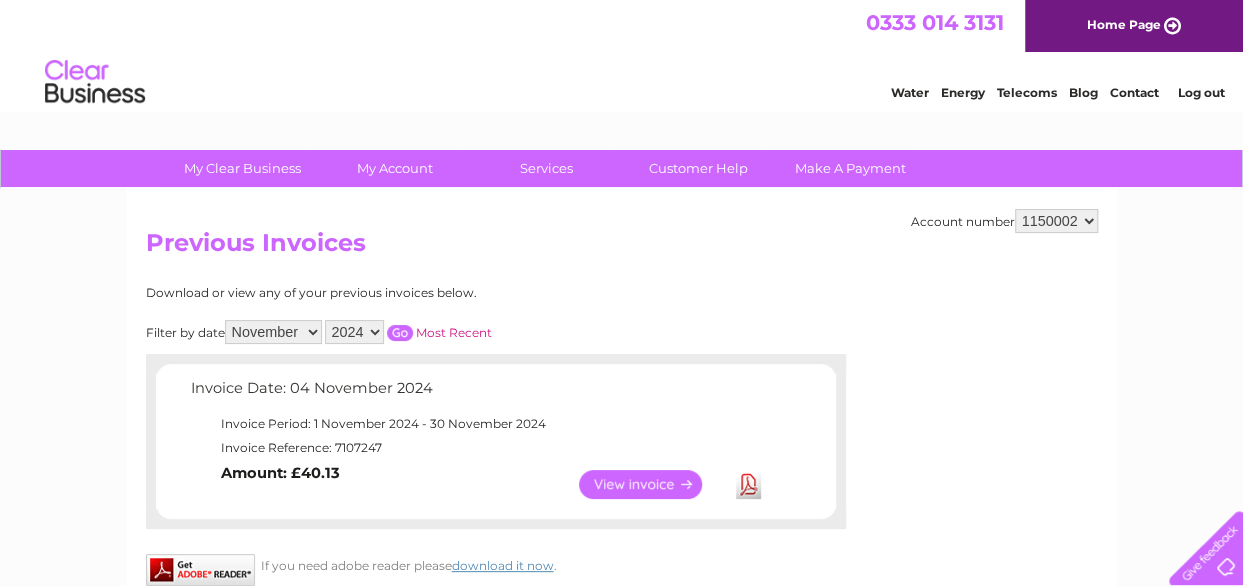 click on "Download" at bounding box center (748, 484) 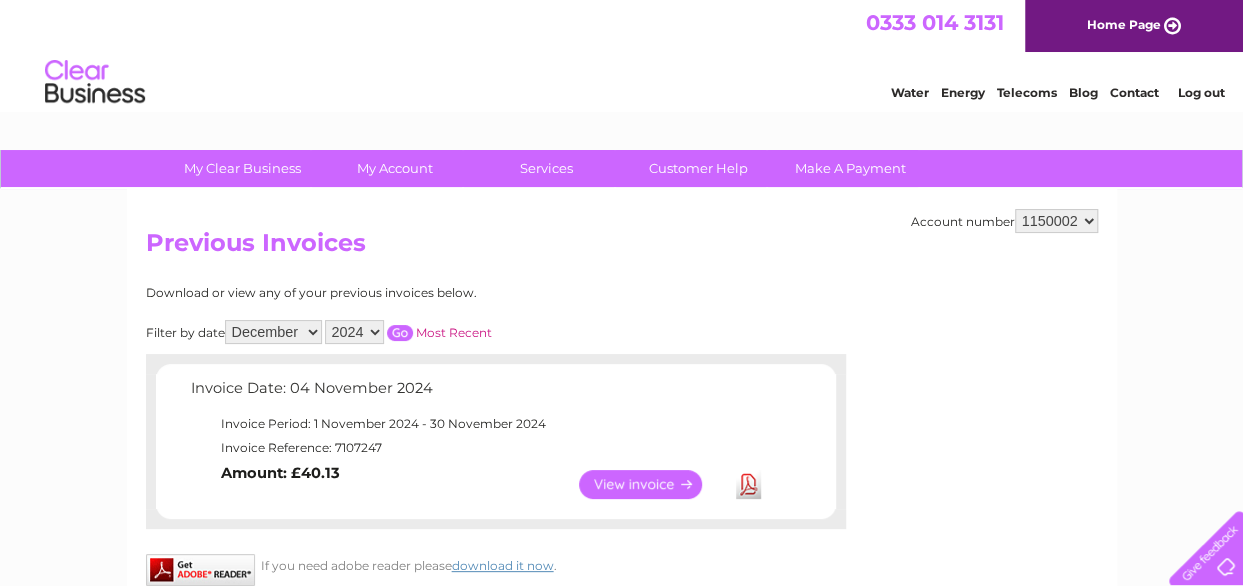 click on "All
January
February
March
April
May
June
July
August
September
October
November
December" at bounding box center [273, 332] 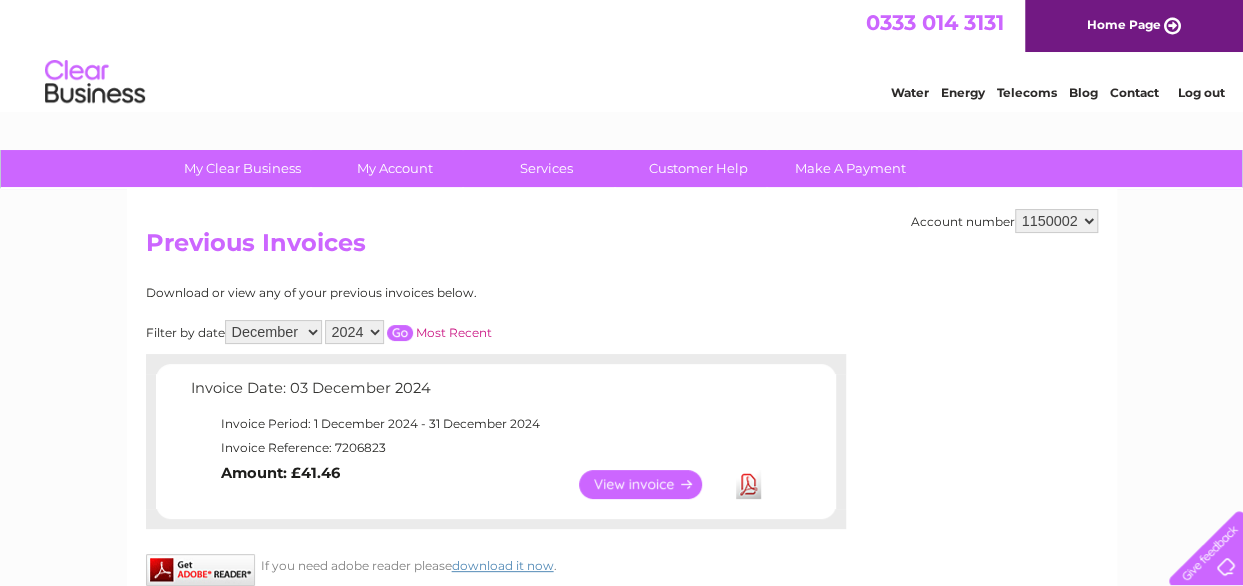 click on "Download" at bounding box center [748, 484] 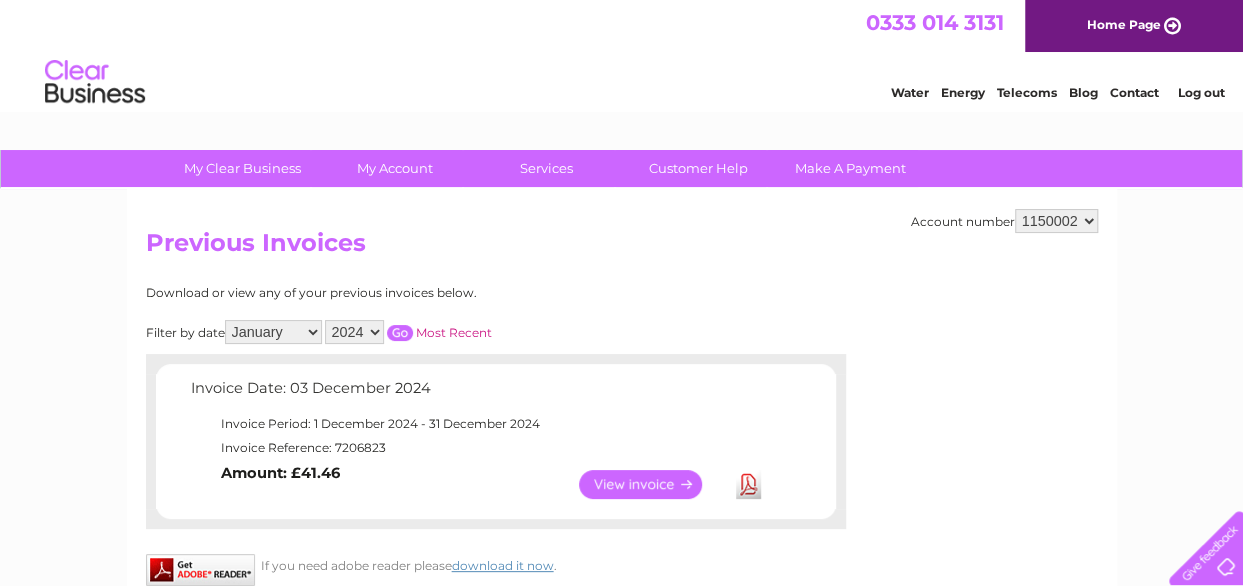 click on "Invoice Date: [DATE] [MONTH] [YEAR]
Invoice Period: [DATE] [MONTH] [YEAR] -  [DATE] [MONTH] [YEAR]
Invoice Reference: [NUMBER]
View
Download" at bounding box center [408, 407] 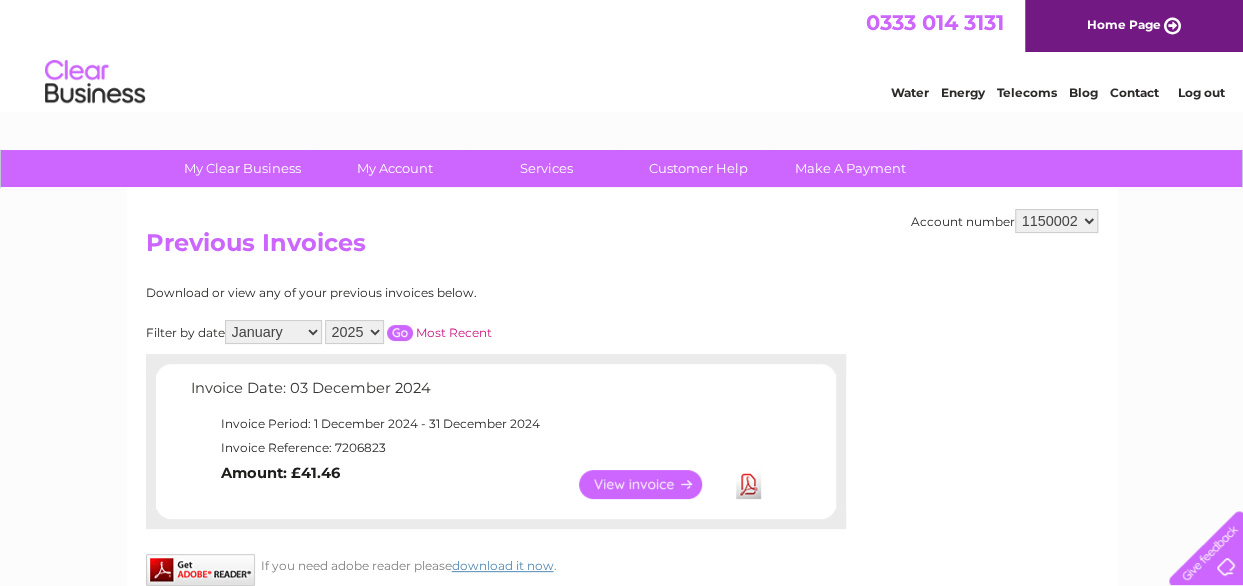 click at bounding box center (400, 333) 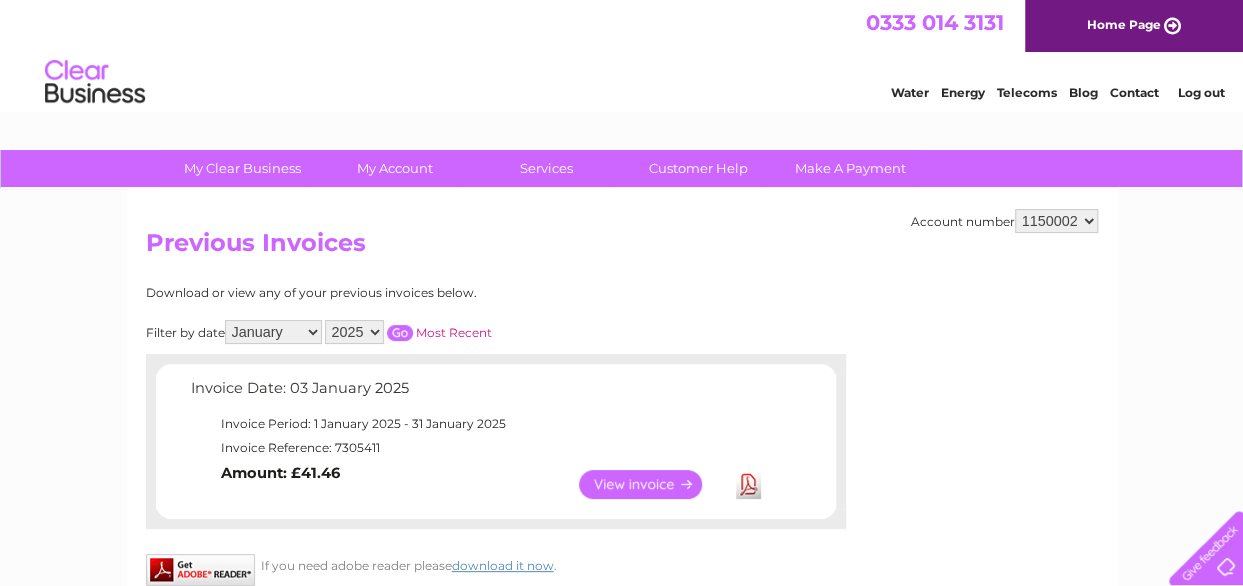 click at bounding box center [400, 333] 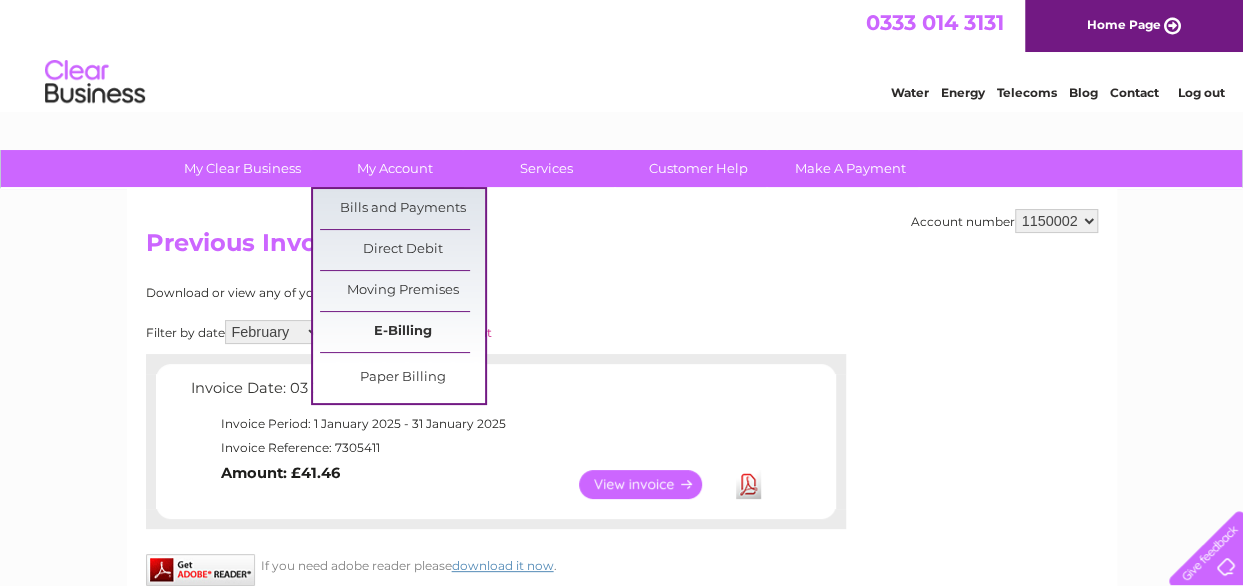click on "My Clear Business
Login Details
My Details
My Preferences
Link Account
My Account
Bills and Payments   Direct Debit   Moving Premises" at bounding box center (621, 620) 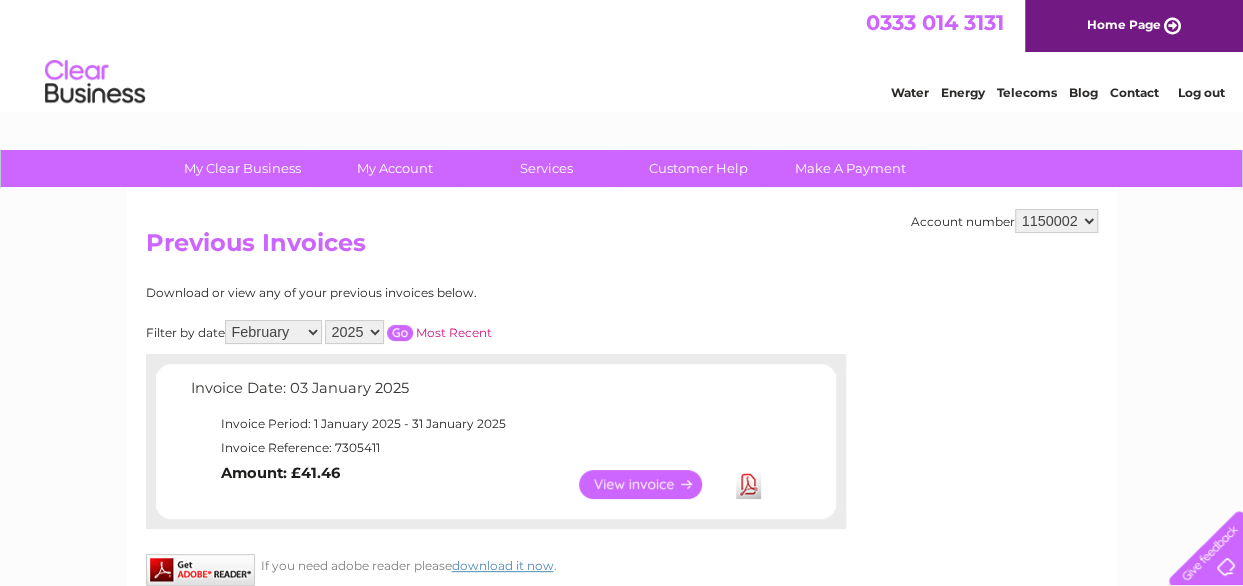 click on "Invoice Date: [DATE] [MONTH] [YEAR]
Invoice Period: [DATE] [MONTH] [YEAR] -  [DATE] [MONTH] [YEAR]
Invoice Reference: [NUMBER]
View
Download" at bounding box center [408, 407] 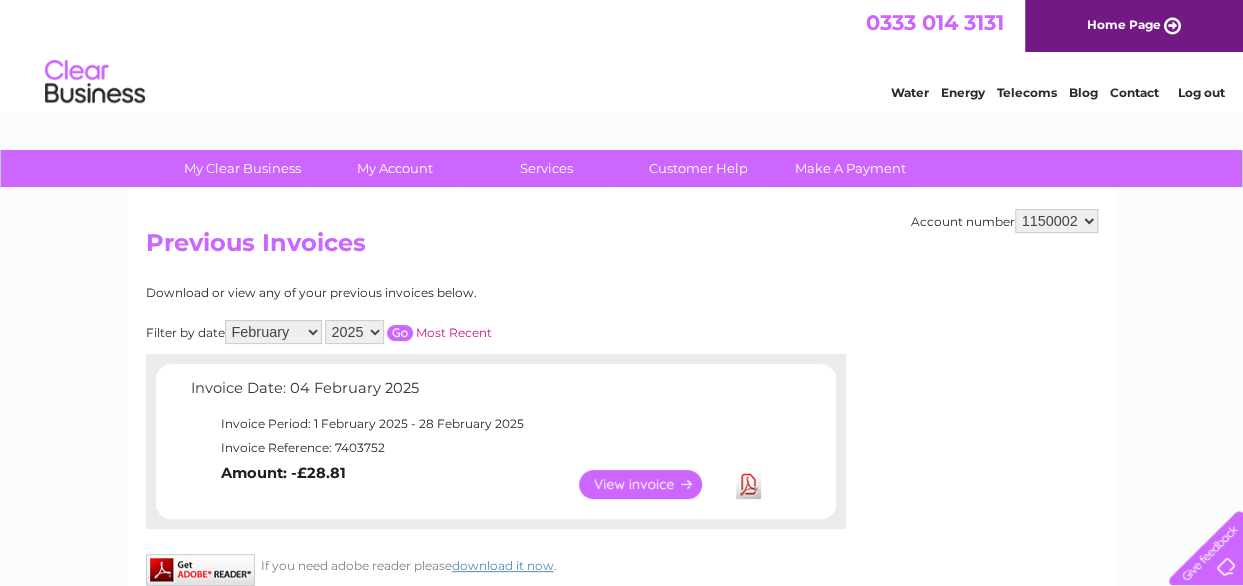 click on "Download" at bounding box center [748, 484] 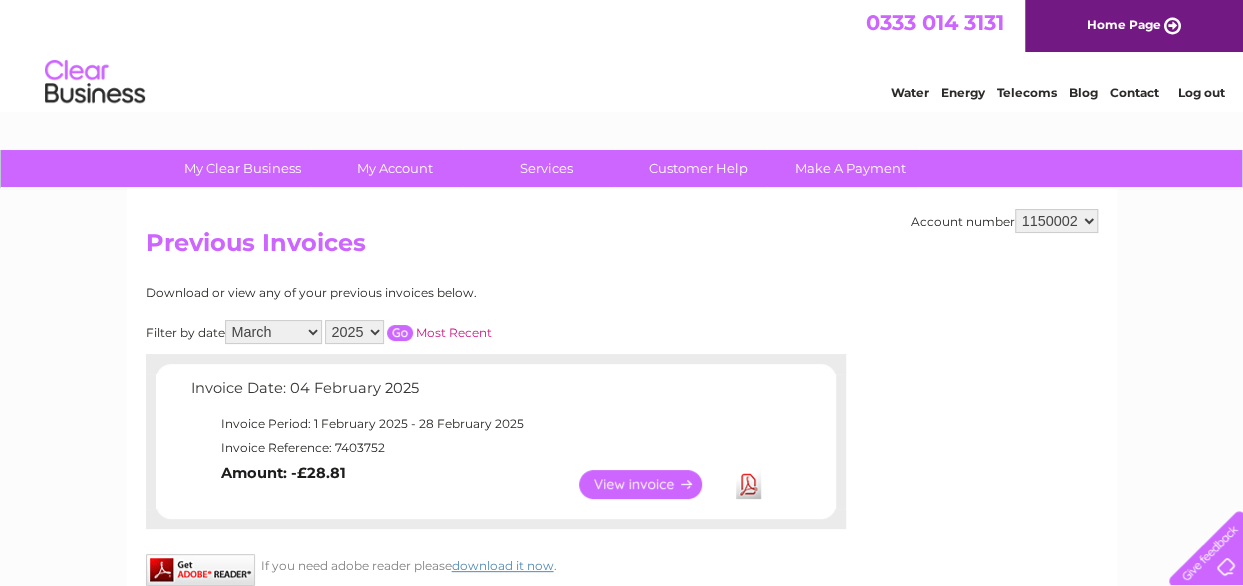 click on "Invoice Date: [DATE] [MONTH] [YEAR]
Invoice Period: [DATE] [MONTH] [YEAR] -  [DATE] [MONTH] [YEAR]
Invoice Reference: [NUMBER]
View
Download" at bounding box center (408, 407) 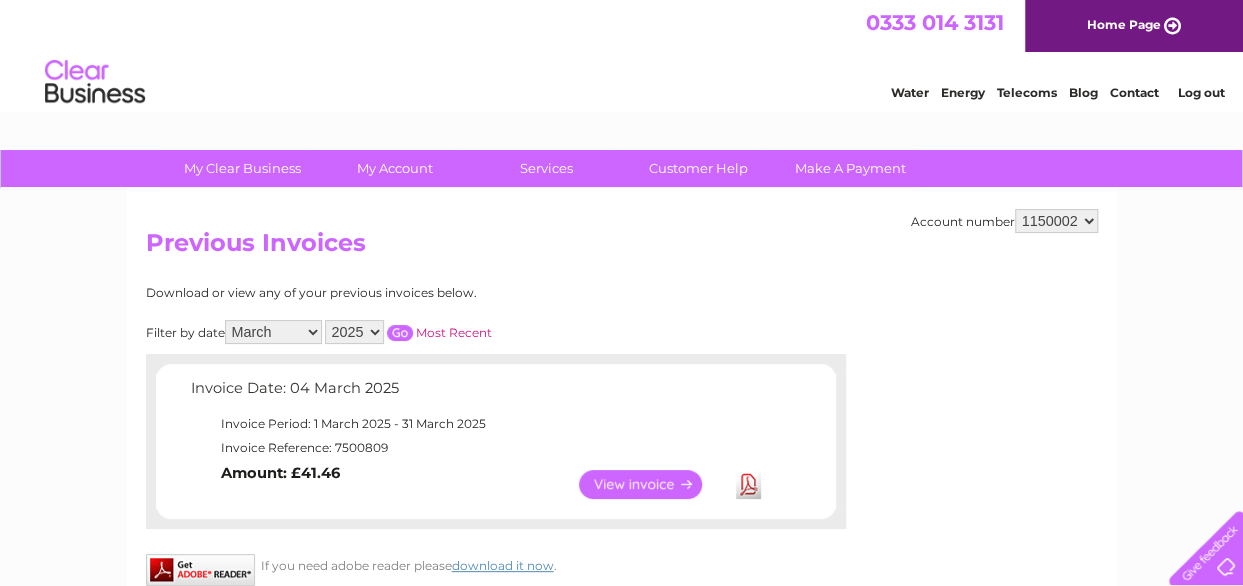 click on "Download" at bounding box center [748, 484] 